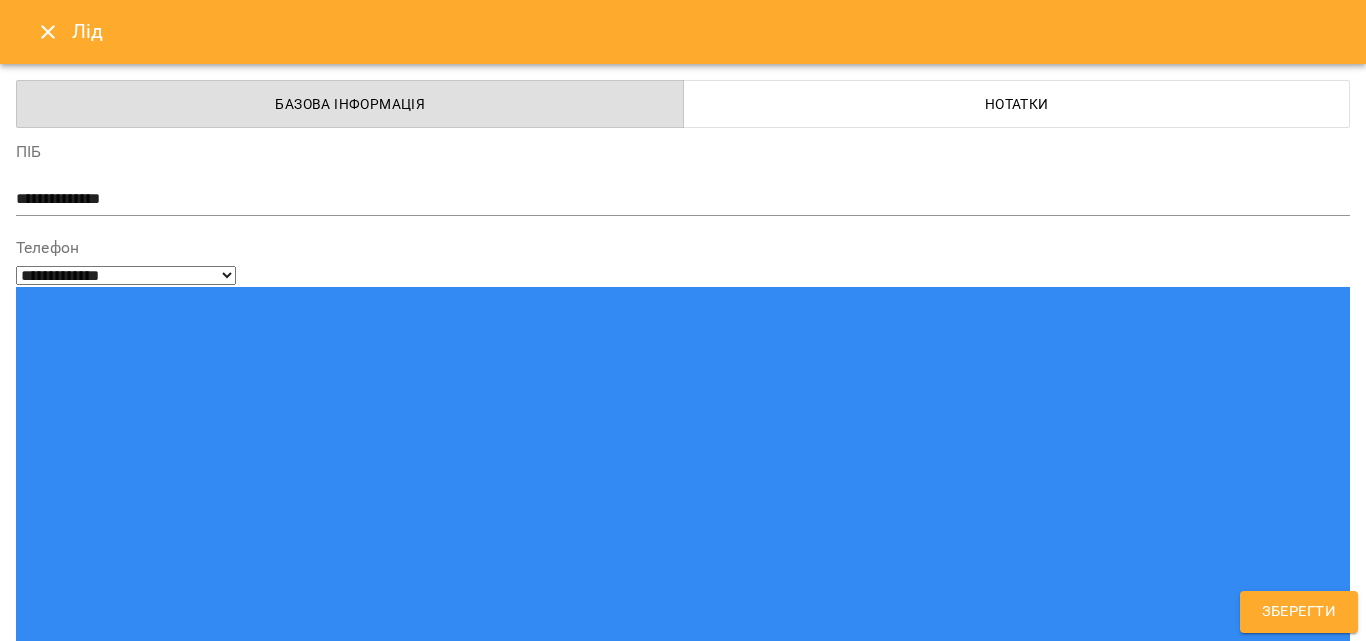 select on "**" 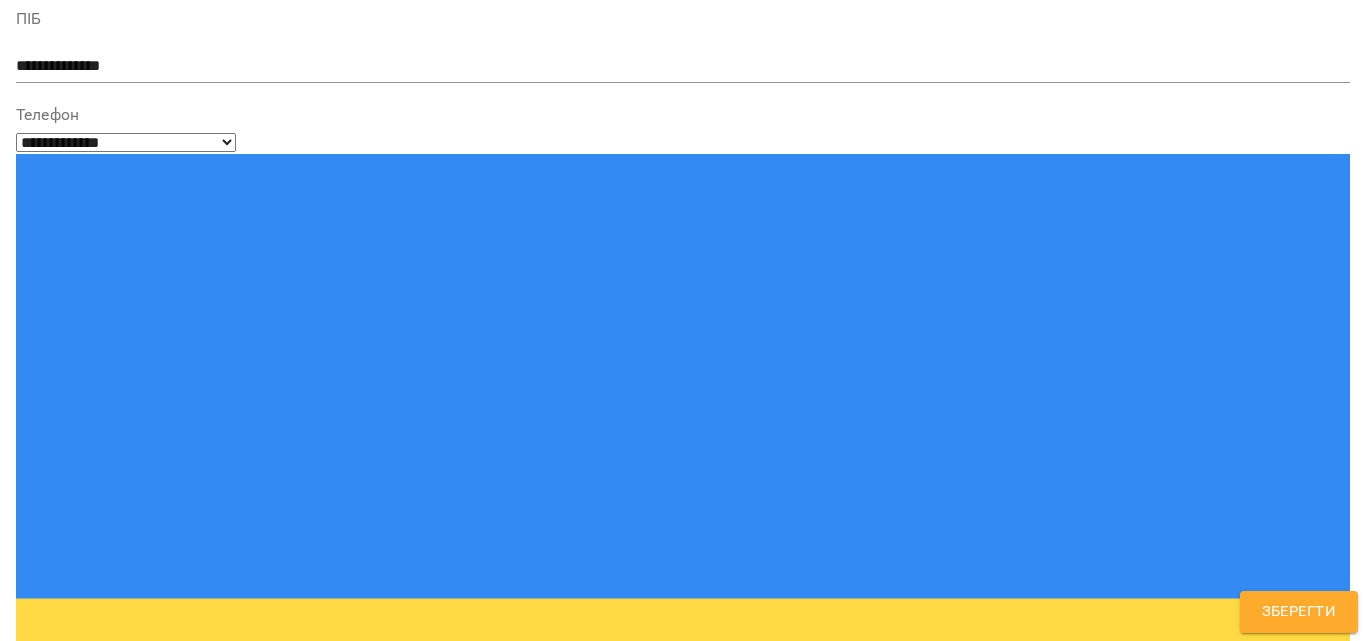 click on "The English Studio Language School" at bounding box center [669, 1413] 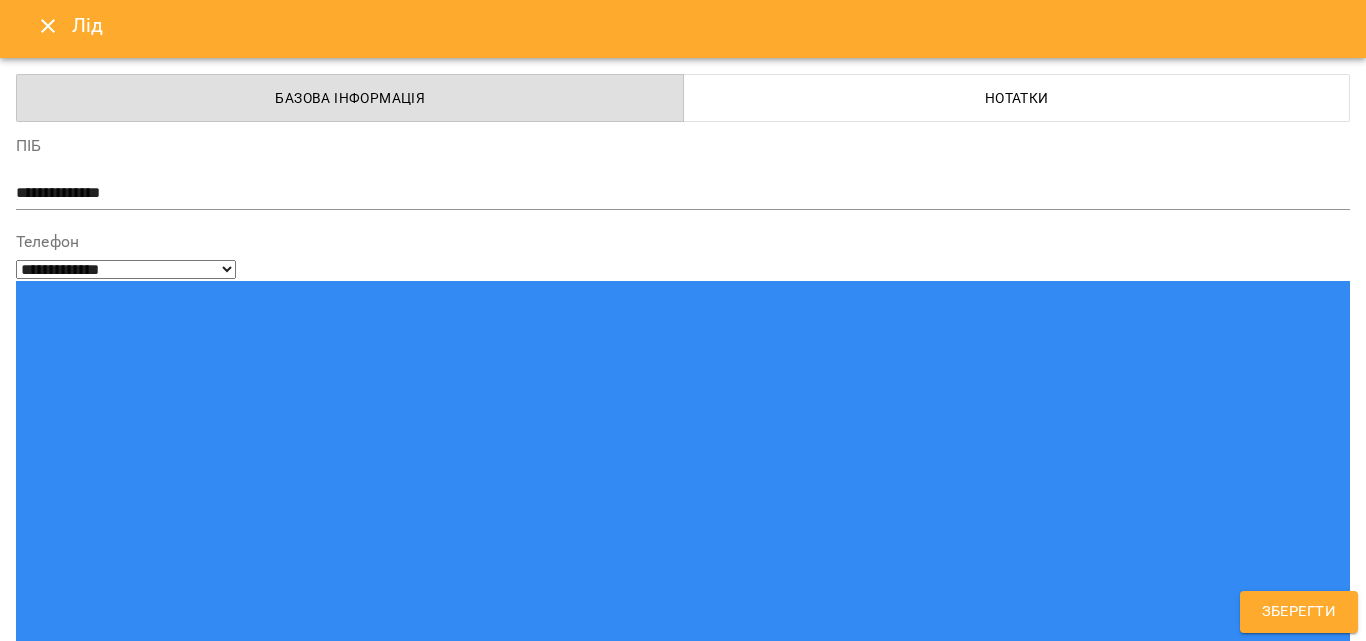 scroll, scrollTop: 0, scrollLeft: 0, axis: both 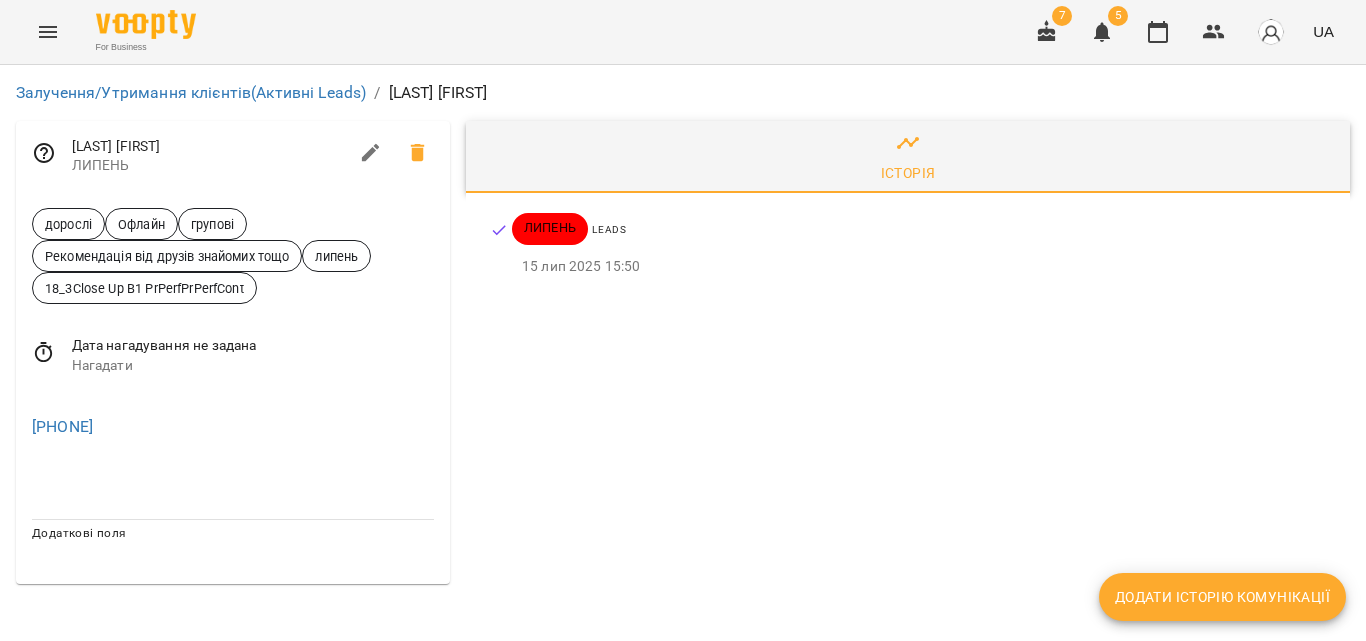 type 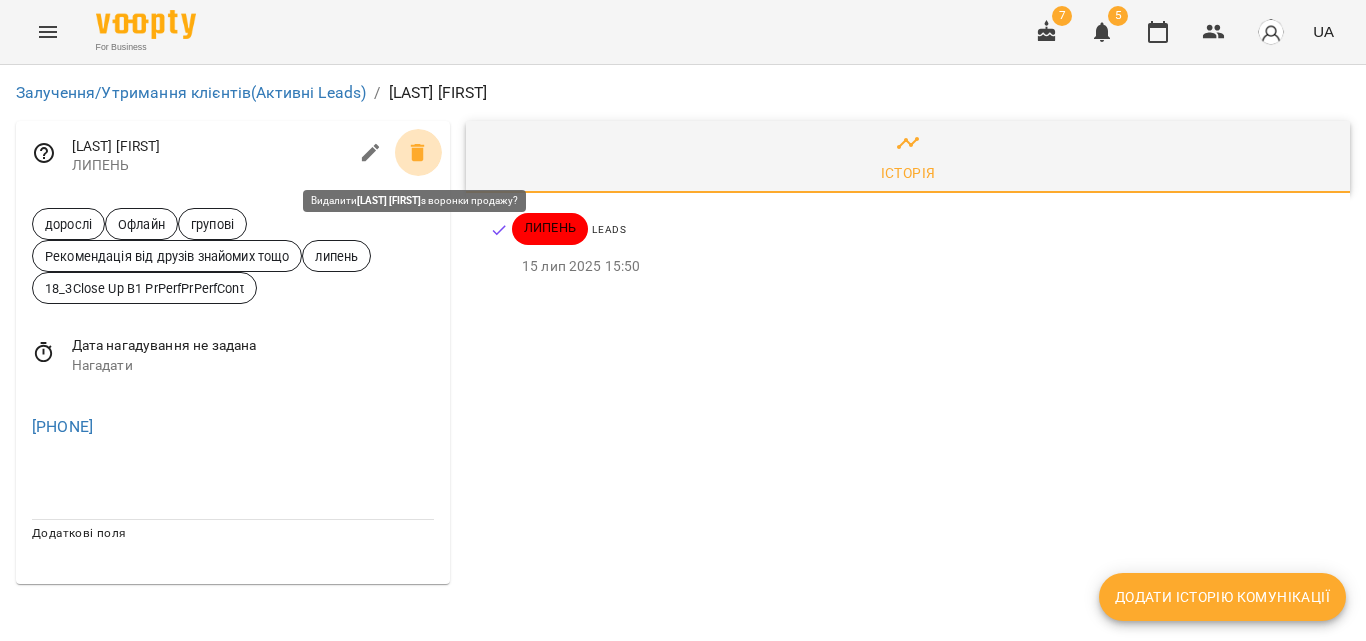 click 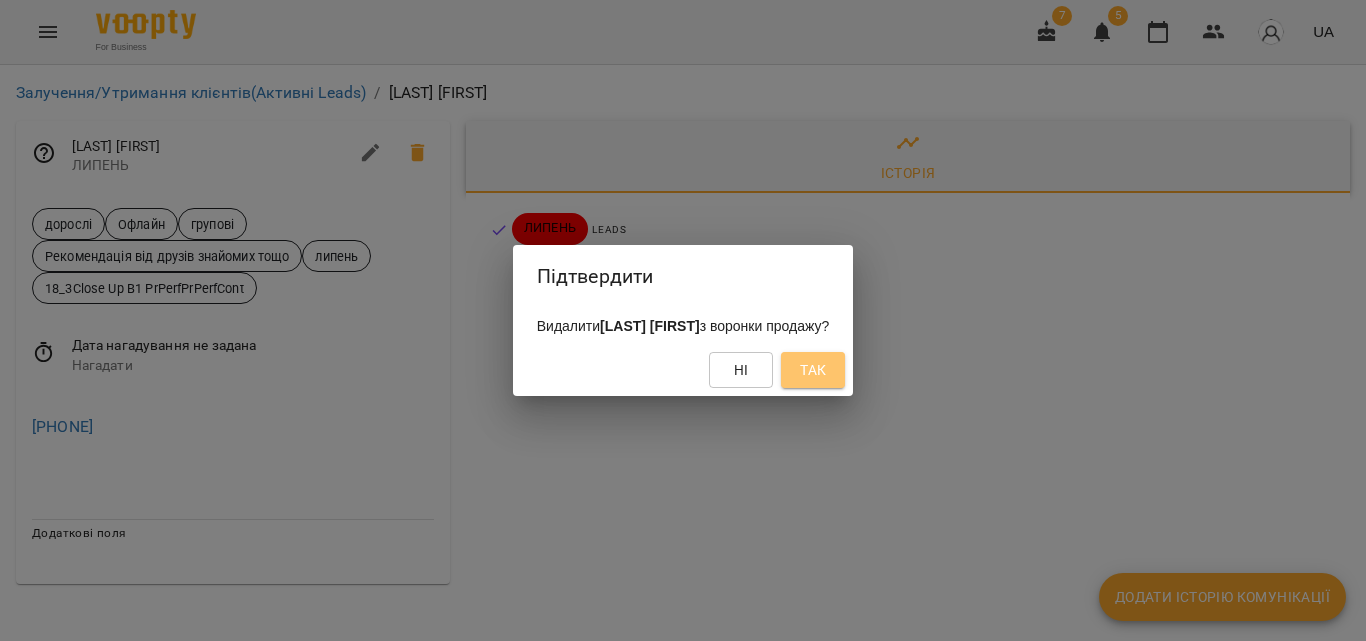 click on "Так" at bounding box center [813, 370] 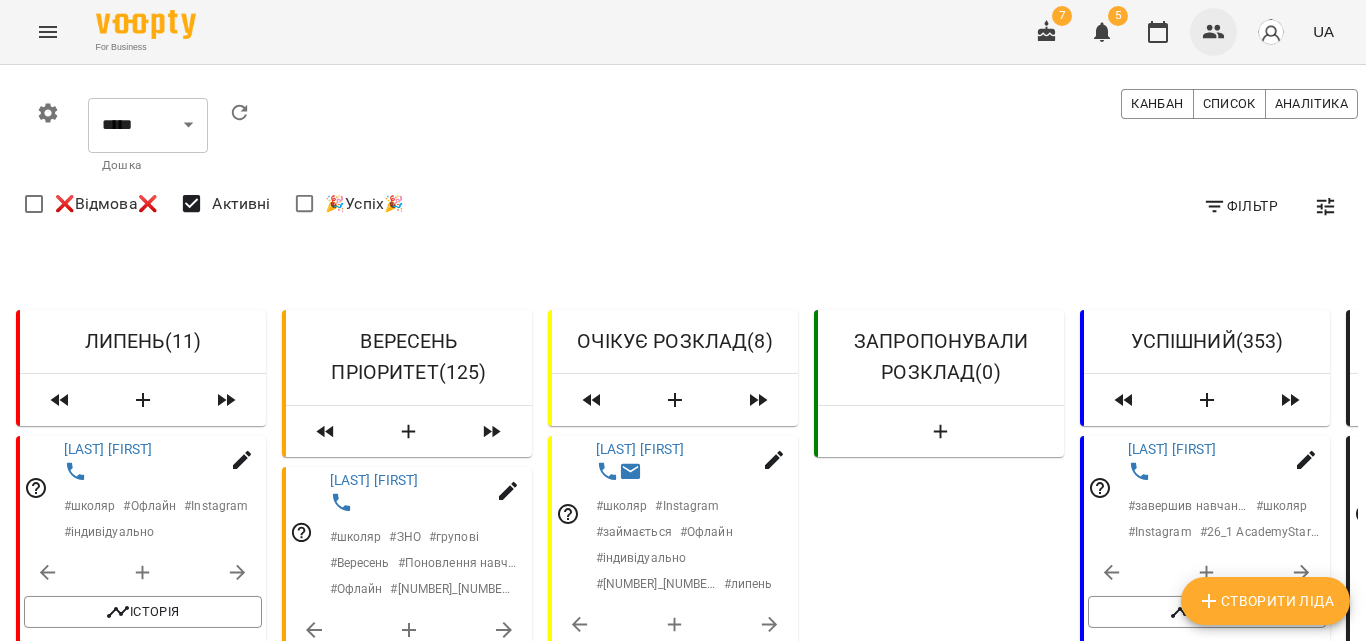 click 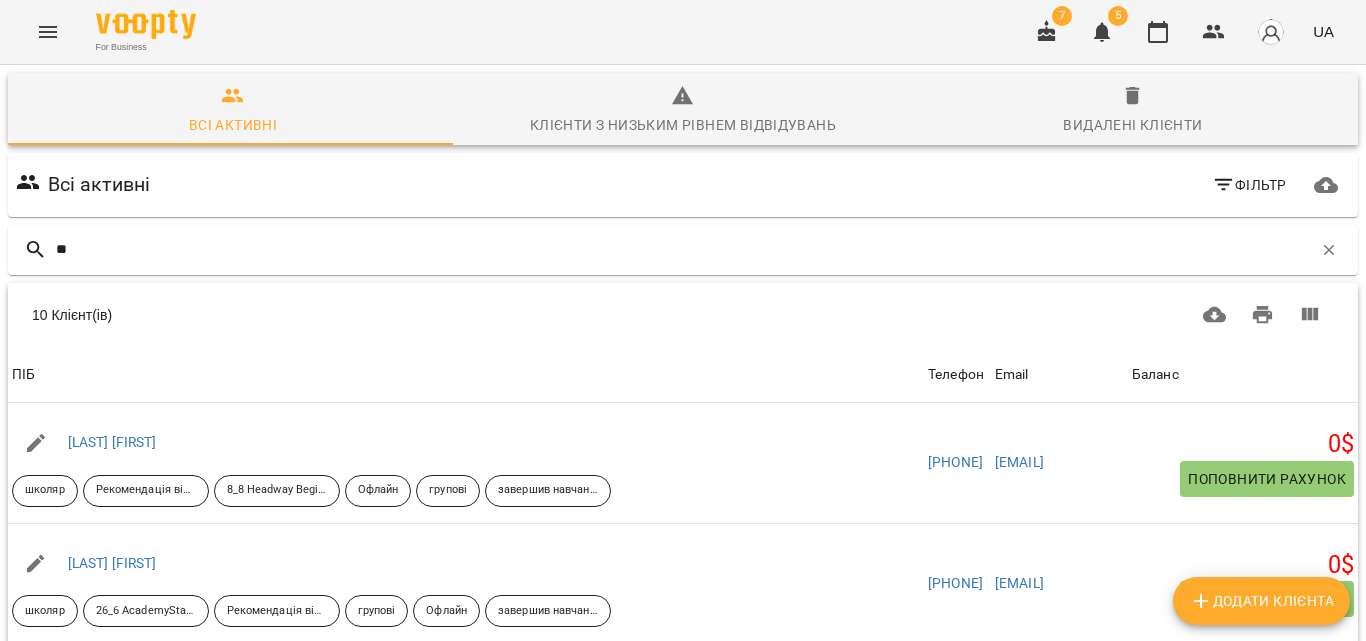 type on "*" 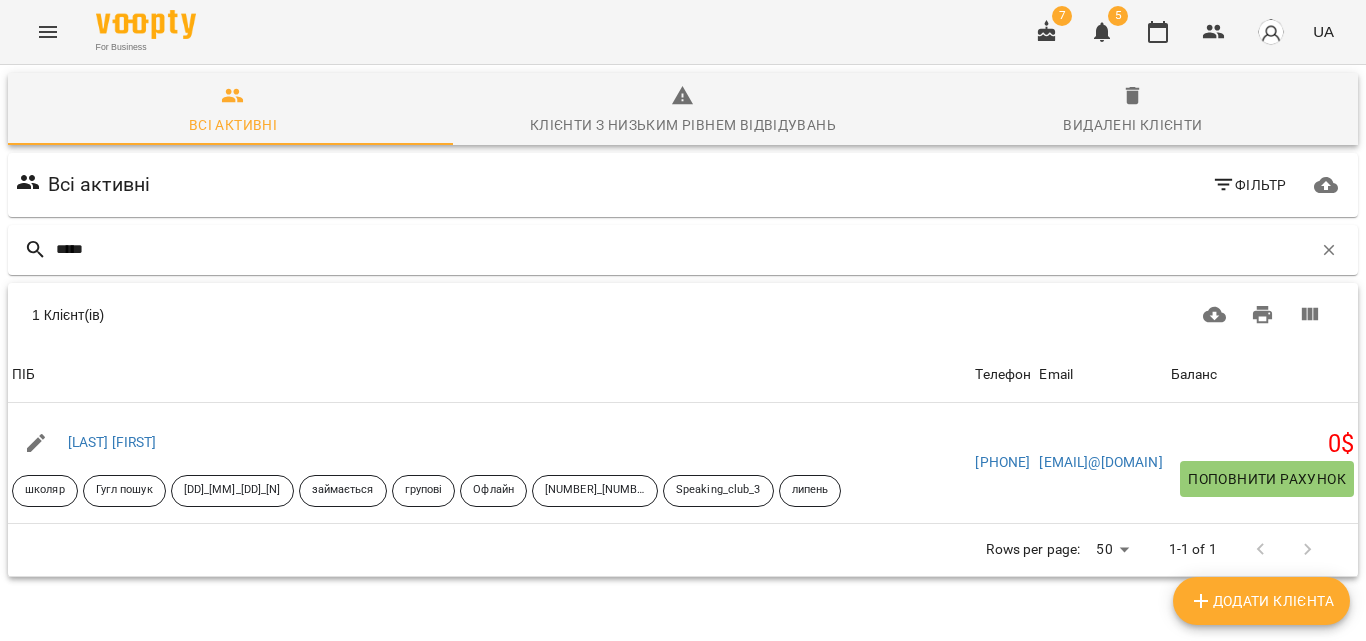 type on "*****" 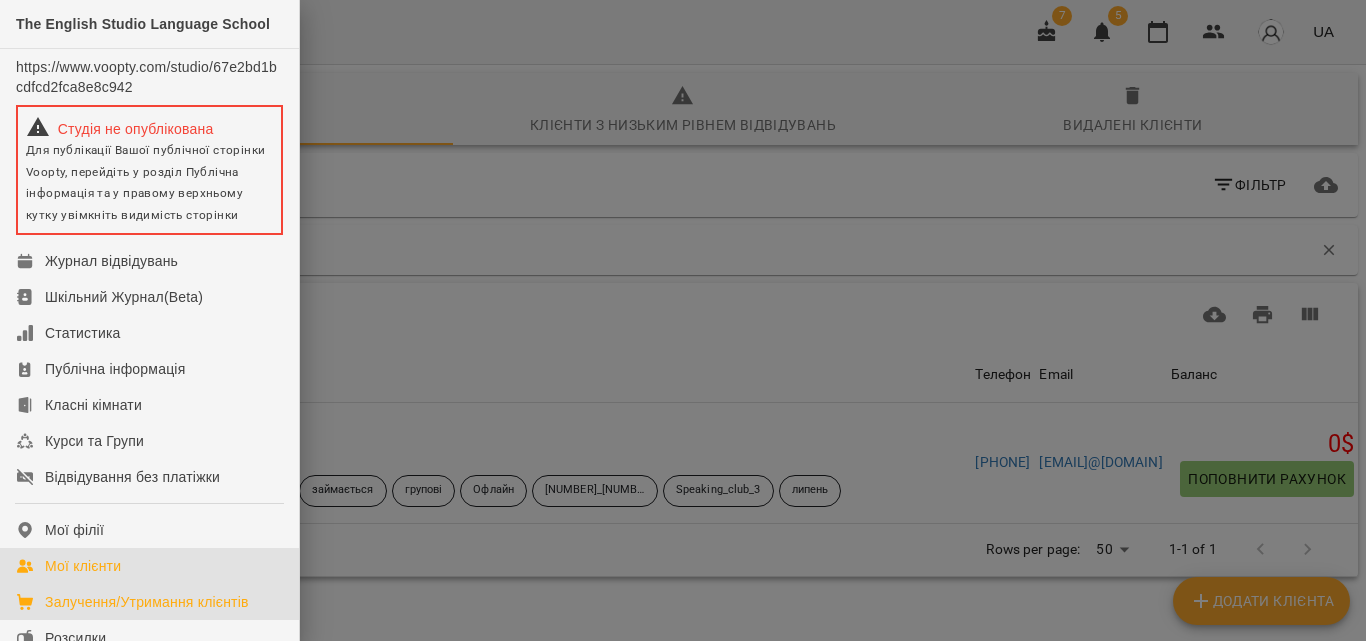 click on "Залучення/Утримання клієнтів" at bounding box center [147, 602] 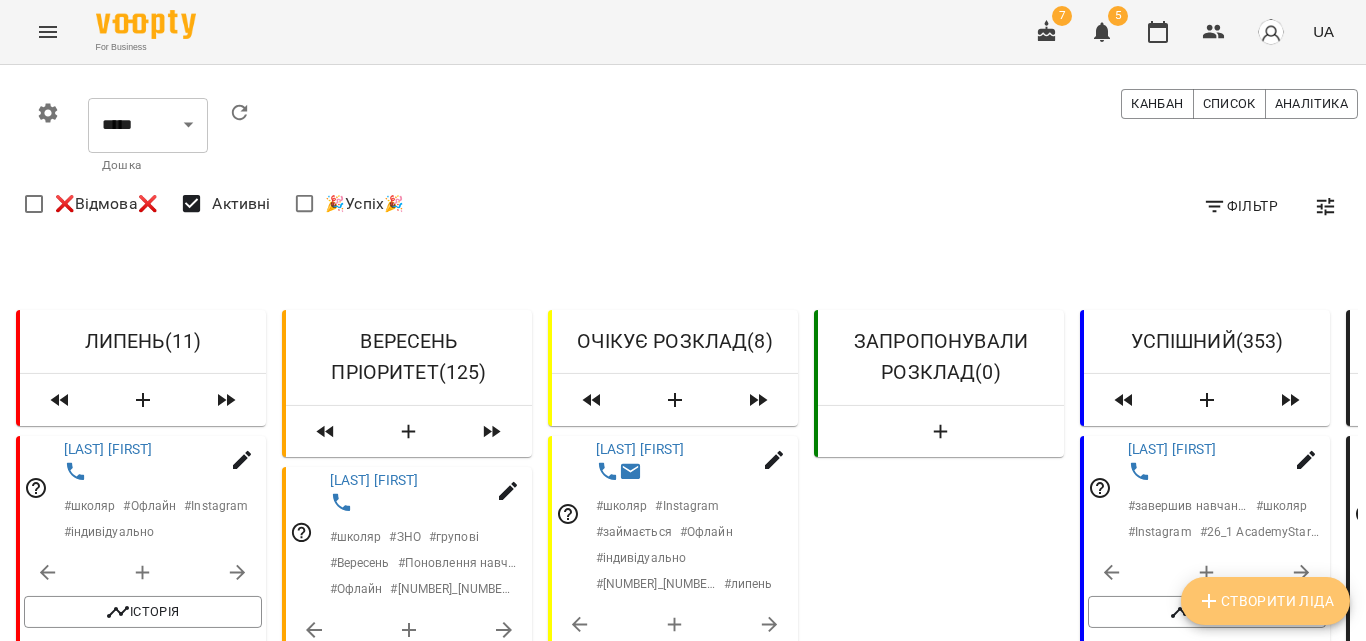 click on "Створити Ліда" at bounding box center [1265, 601] 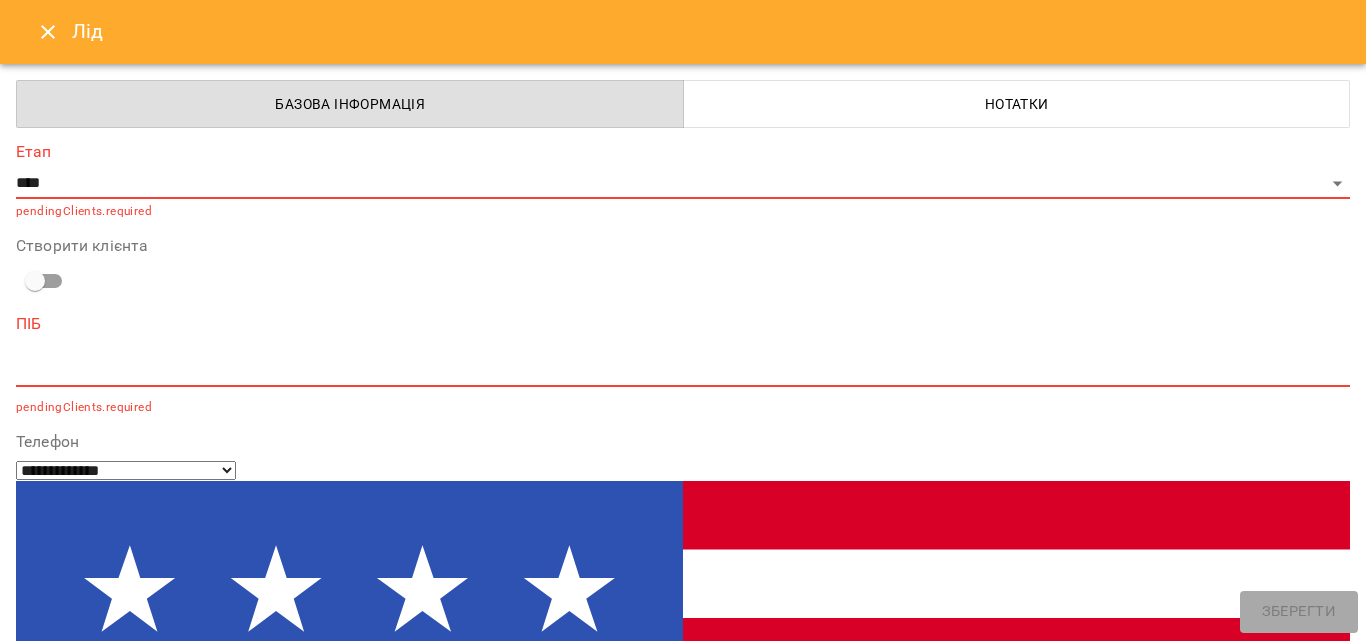 click on "**********" at bounding box center [683, 183] 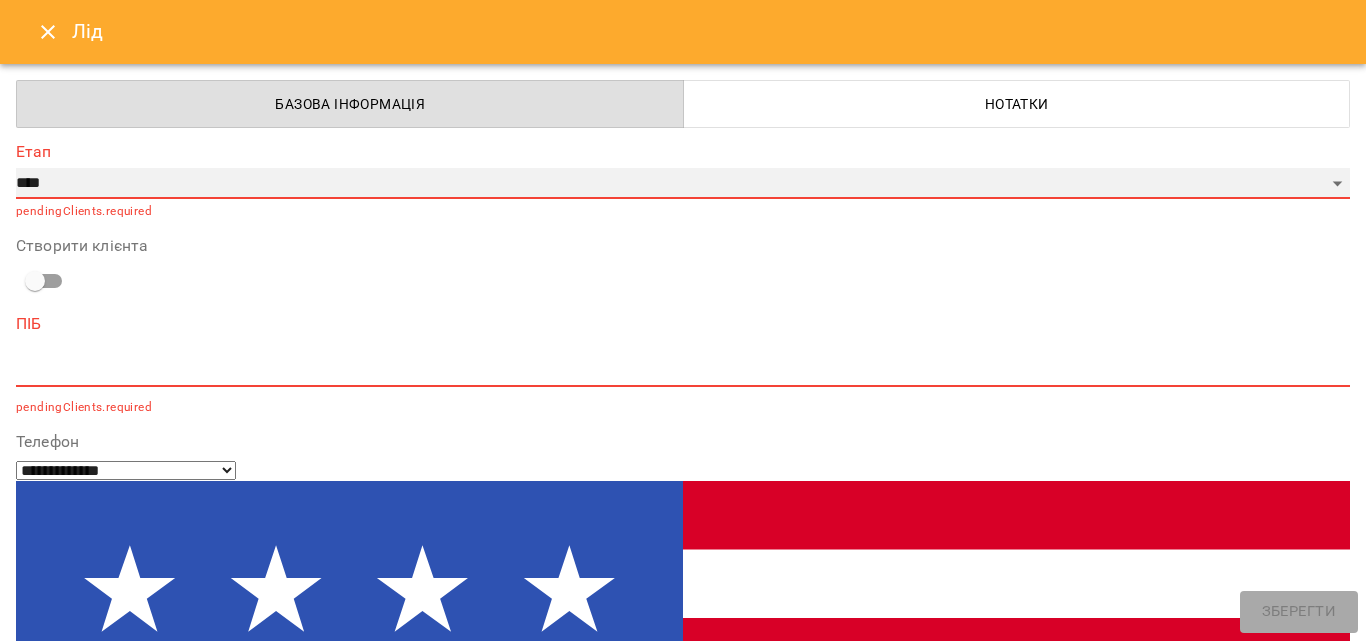 click on "**********" at bounding box center [683, 184] 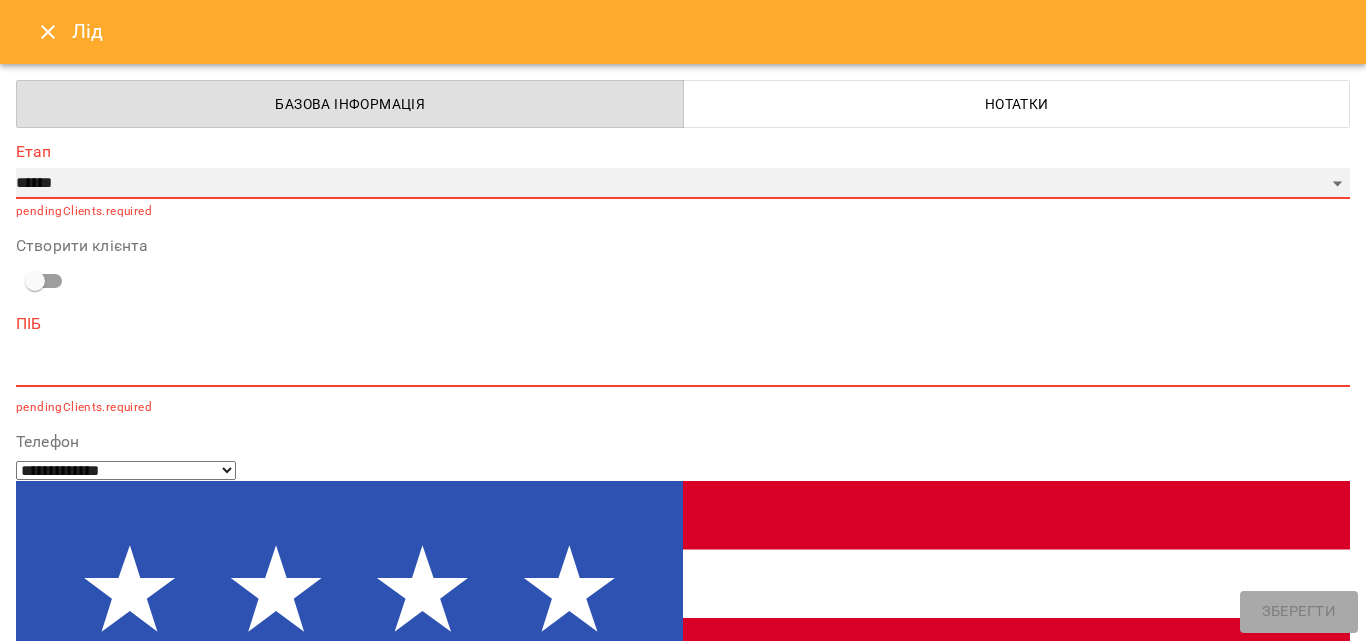 click on "**********" at bounding box center (683, 184) 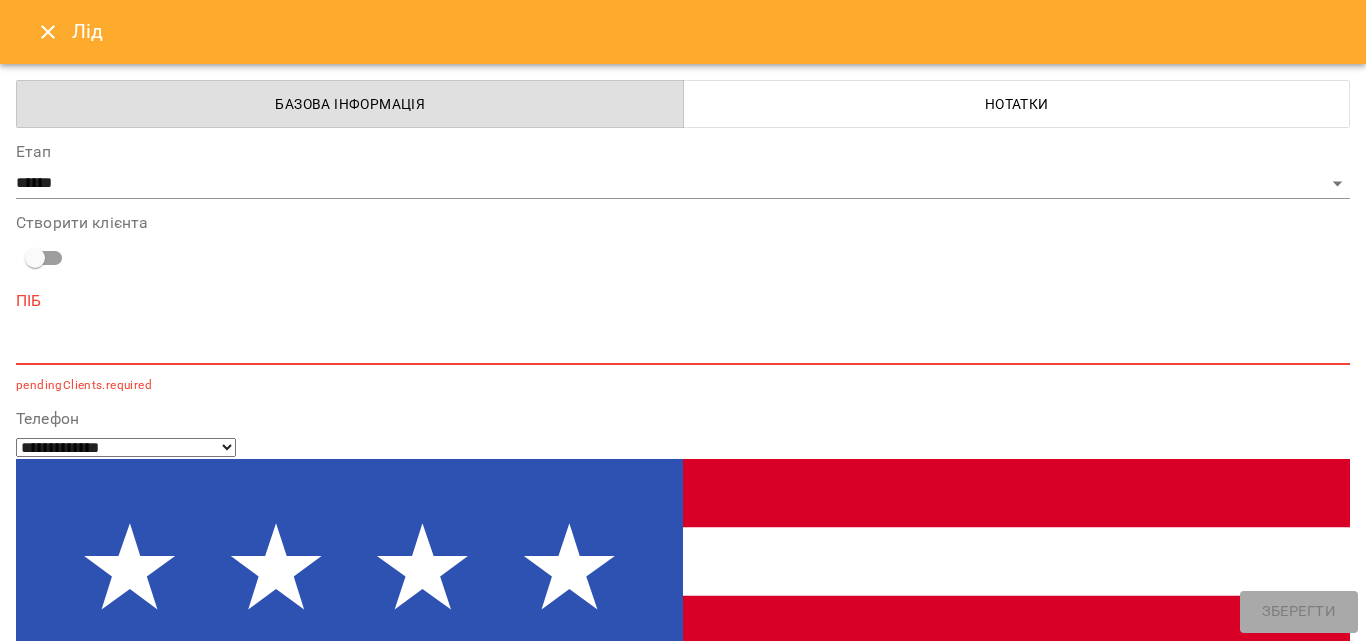 click at bounding box center (683, 348) 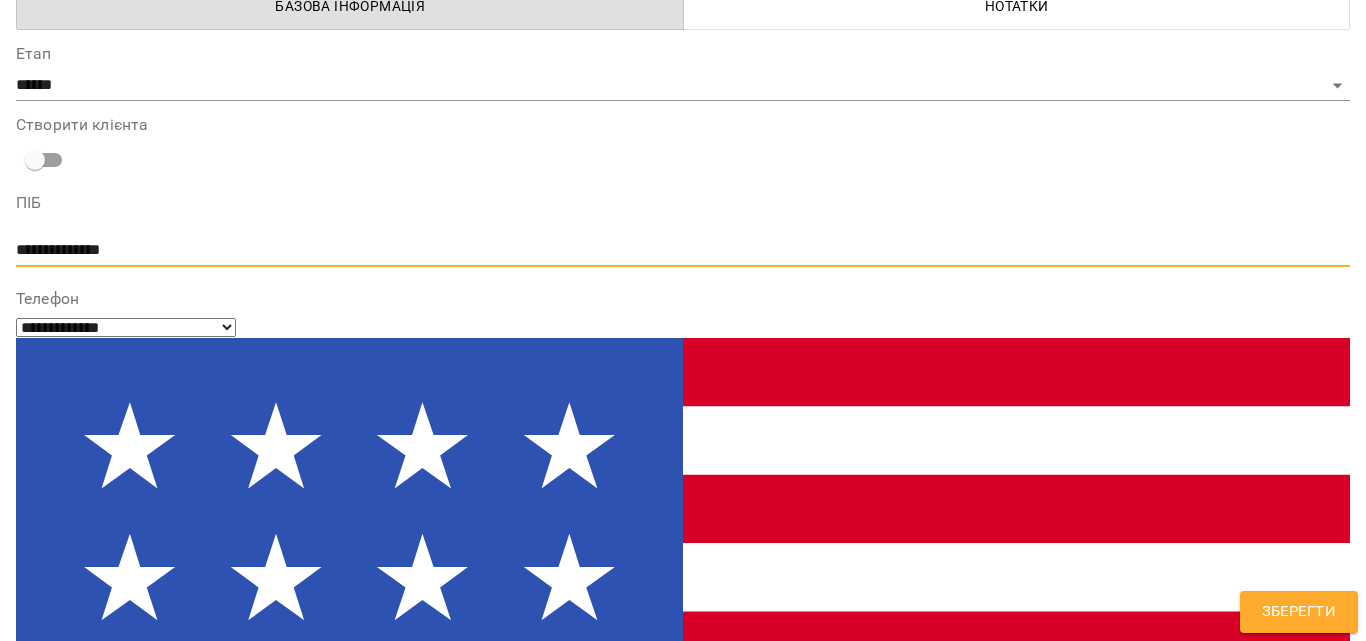 scroll, scrollTop: 128, scrollLeft: 0, axis: vertical 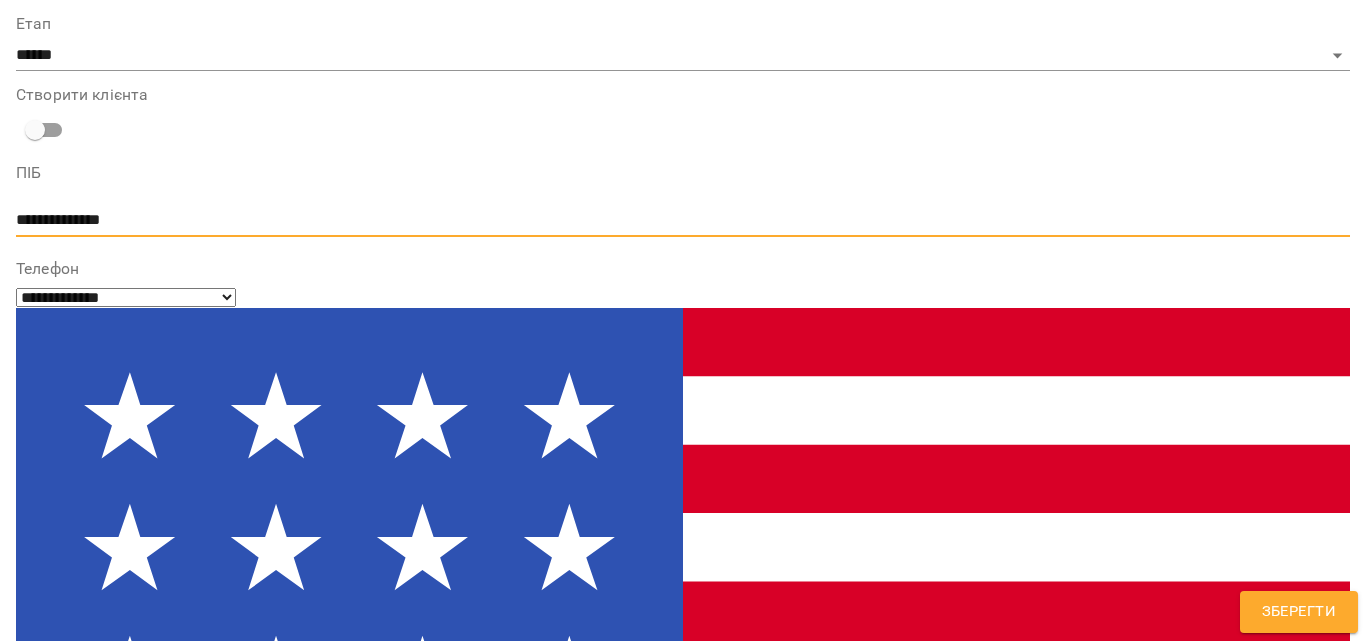type on "**********" 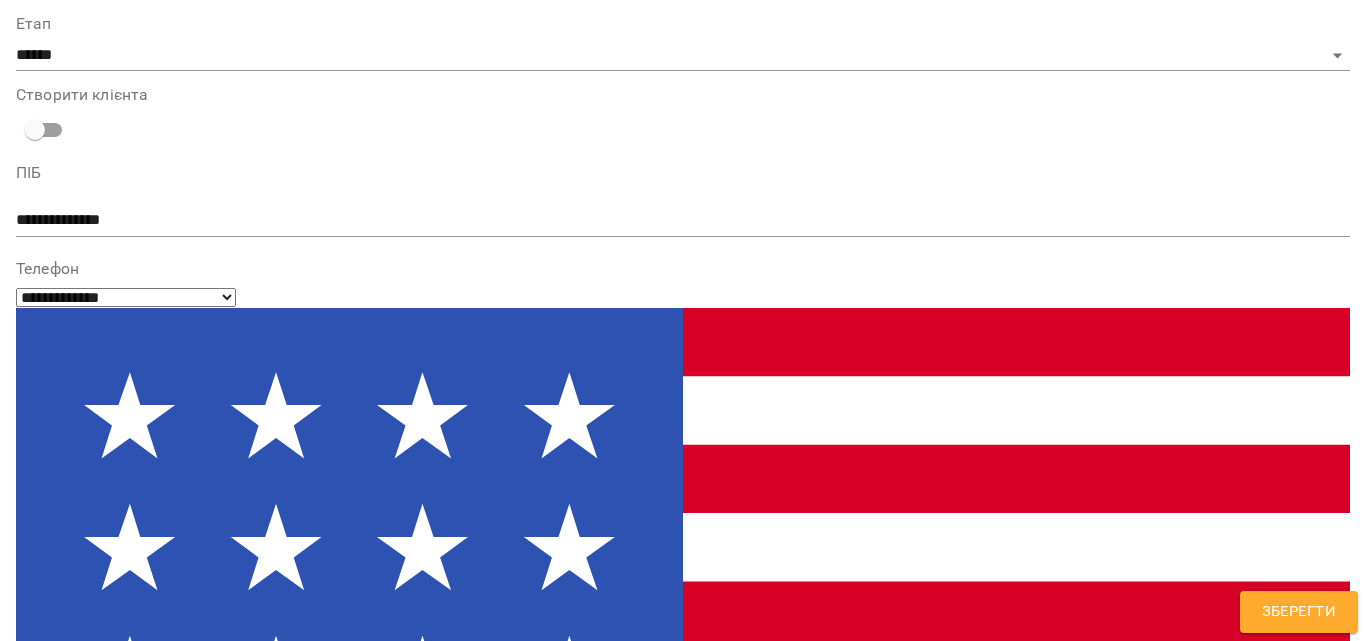 click at bounding box center [99, 1212] 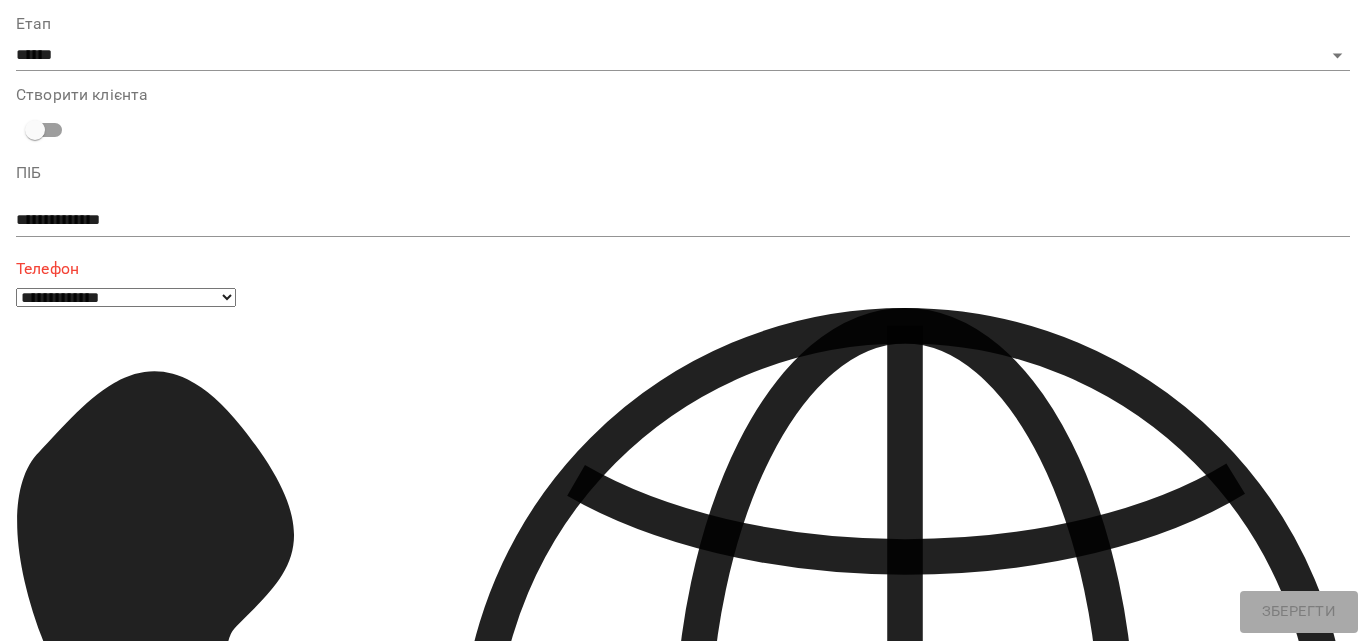 type on "***" 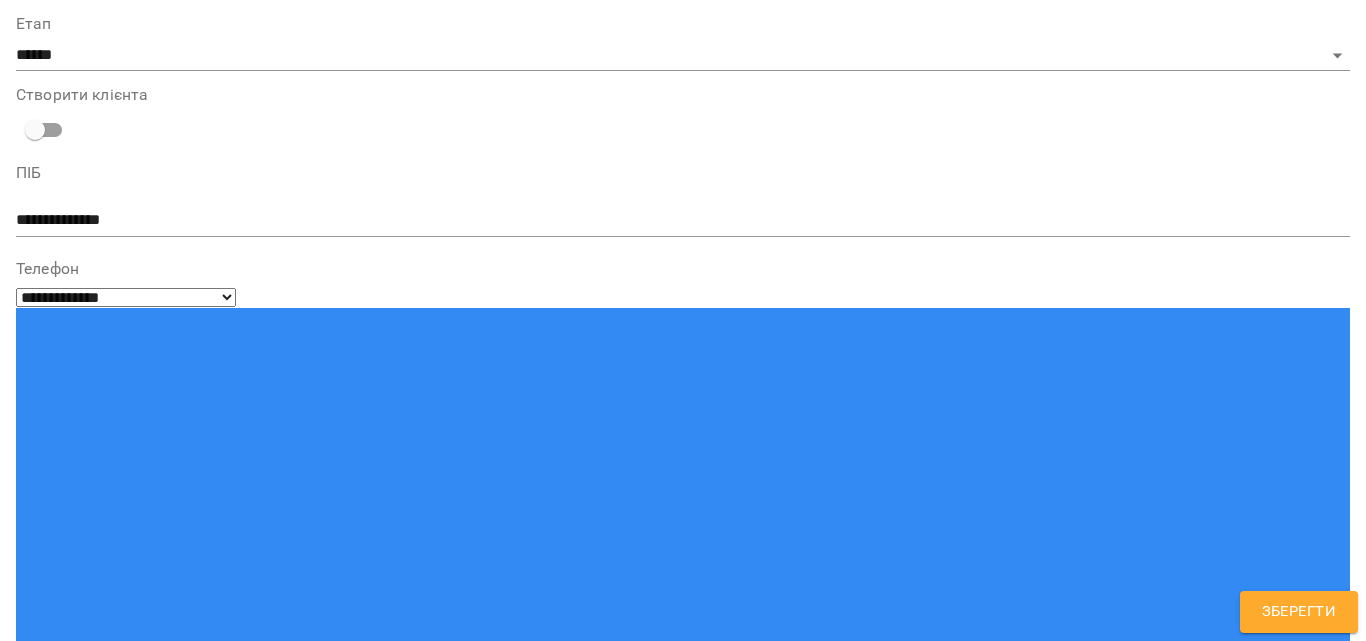 type on "**********" 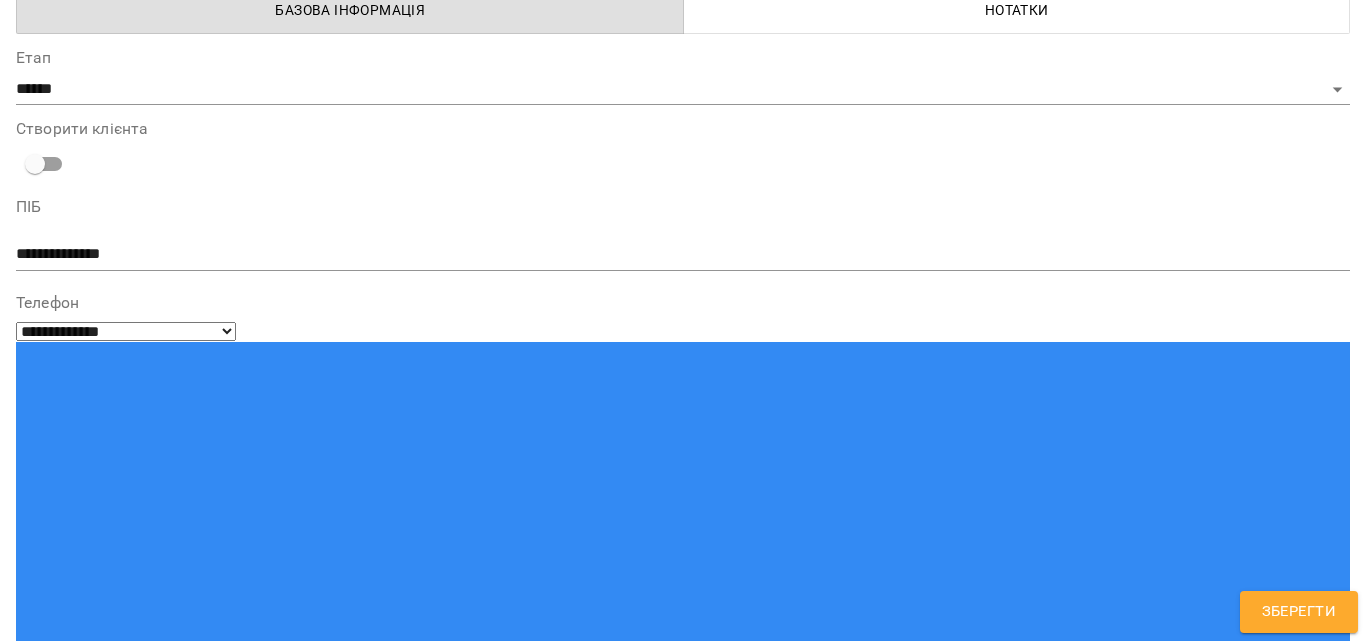 scroll, scrollTop: 31, scrollLeft: 0, axis: vertical 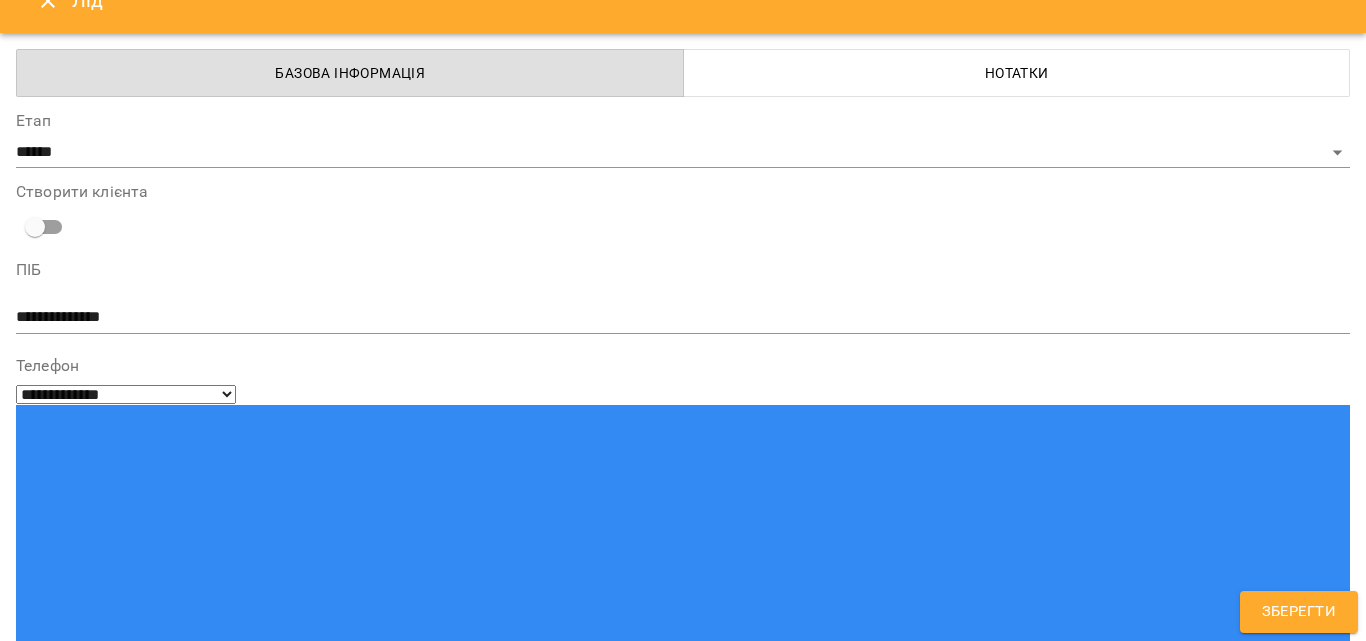 click on "**********" at bounding box center (99, 1309) 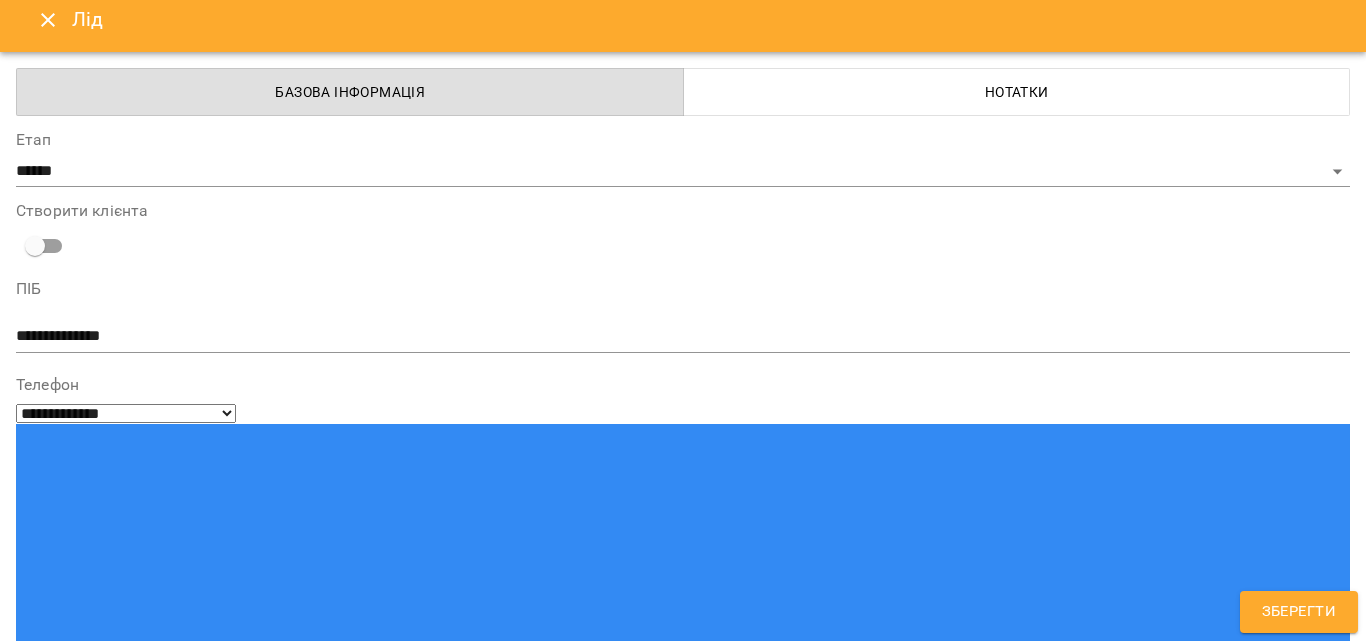 scroll, scrollTop: 0, scrollLeft: 0, axis: both 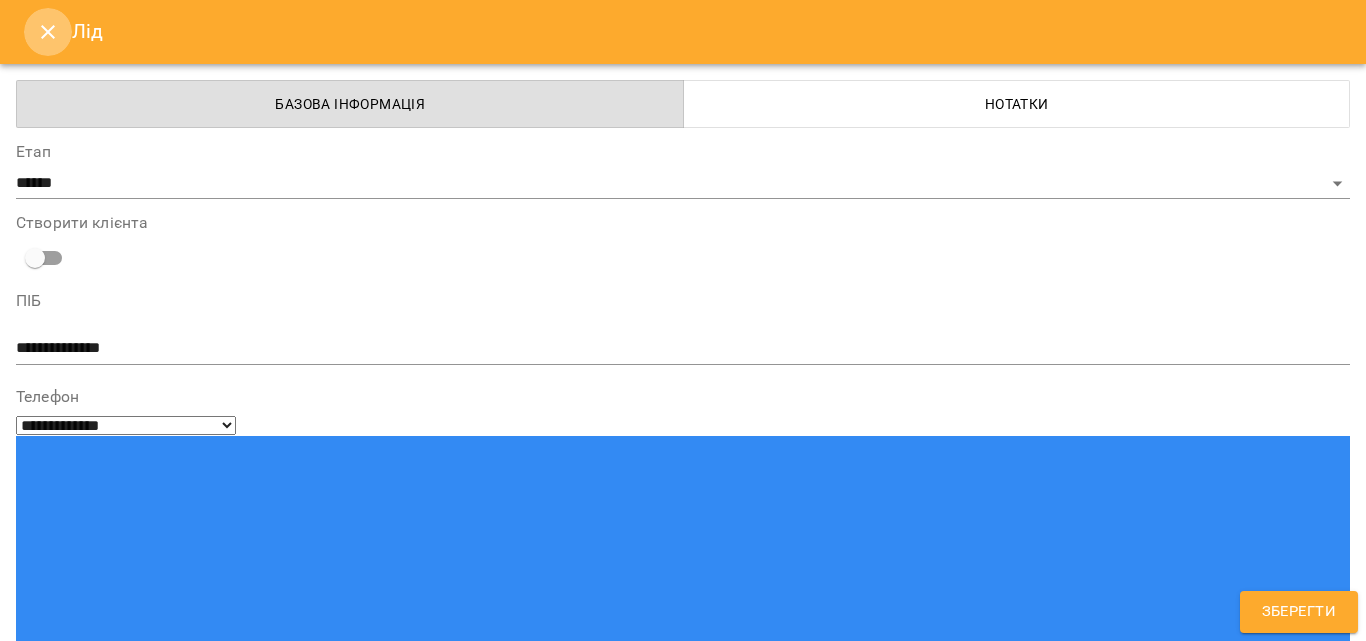 click at bounding box center [48, 32] 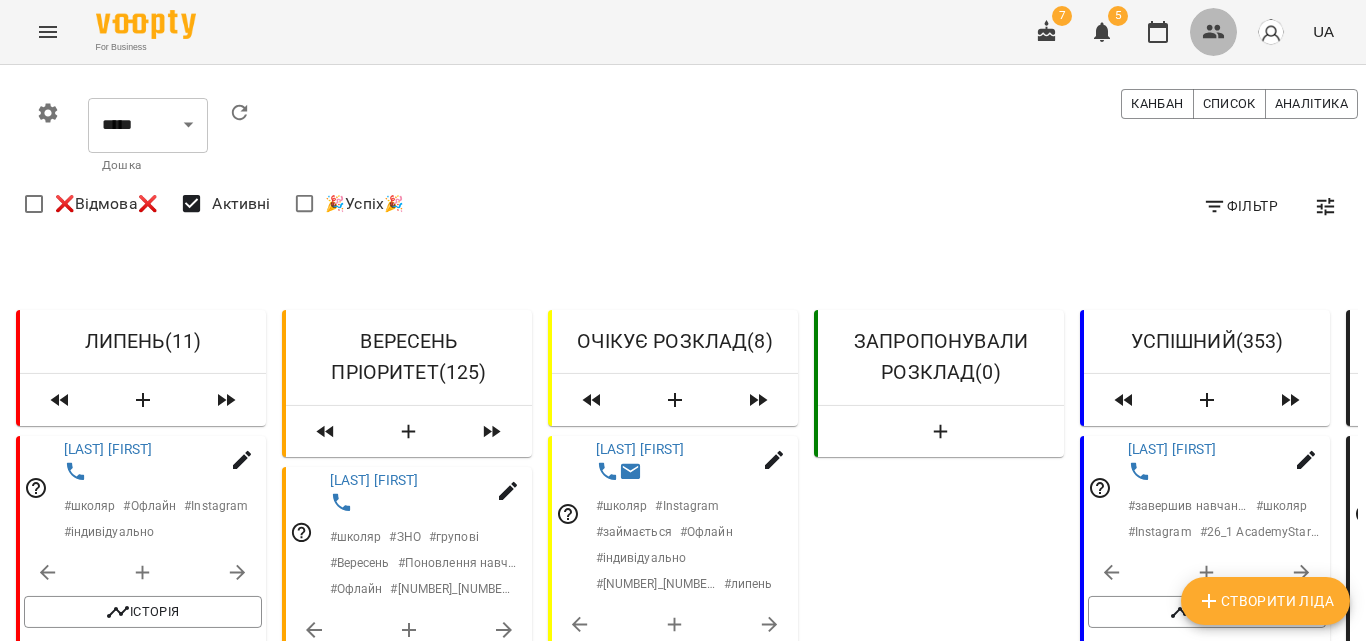 click 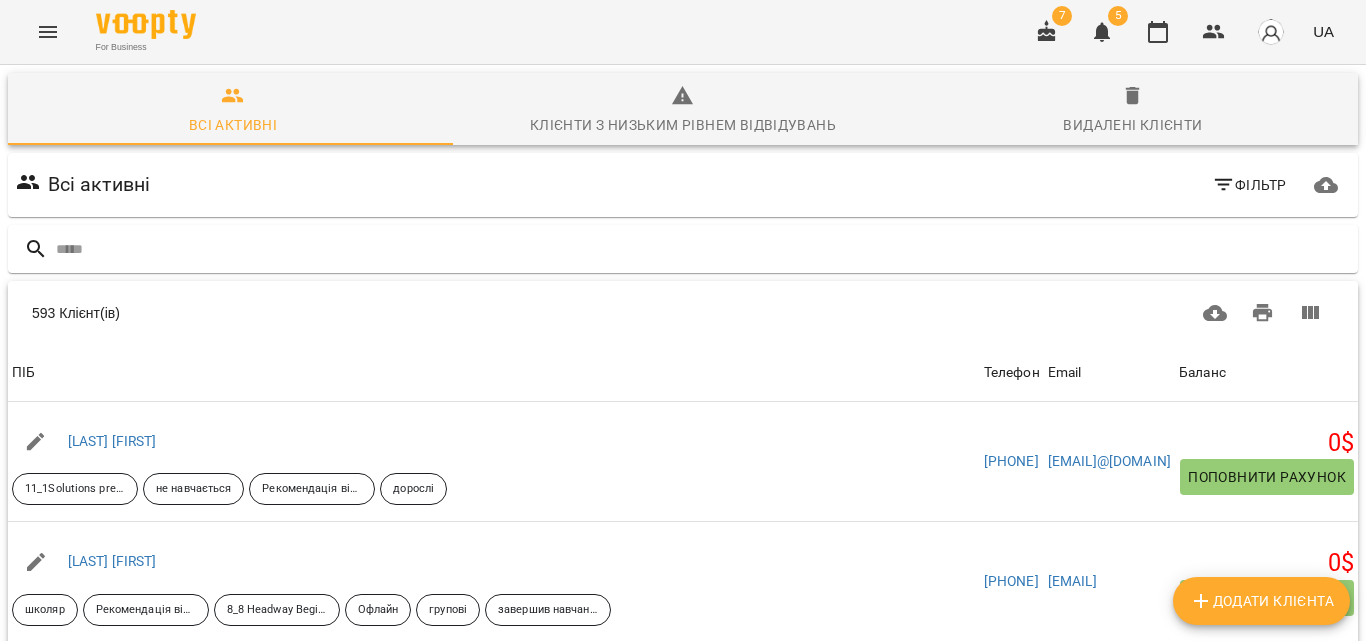 click on "Додати клієнта" at bounding box center [1261, 601] 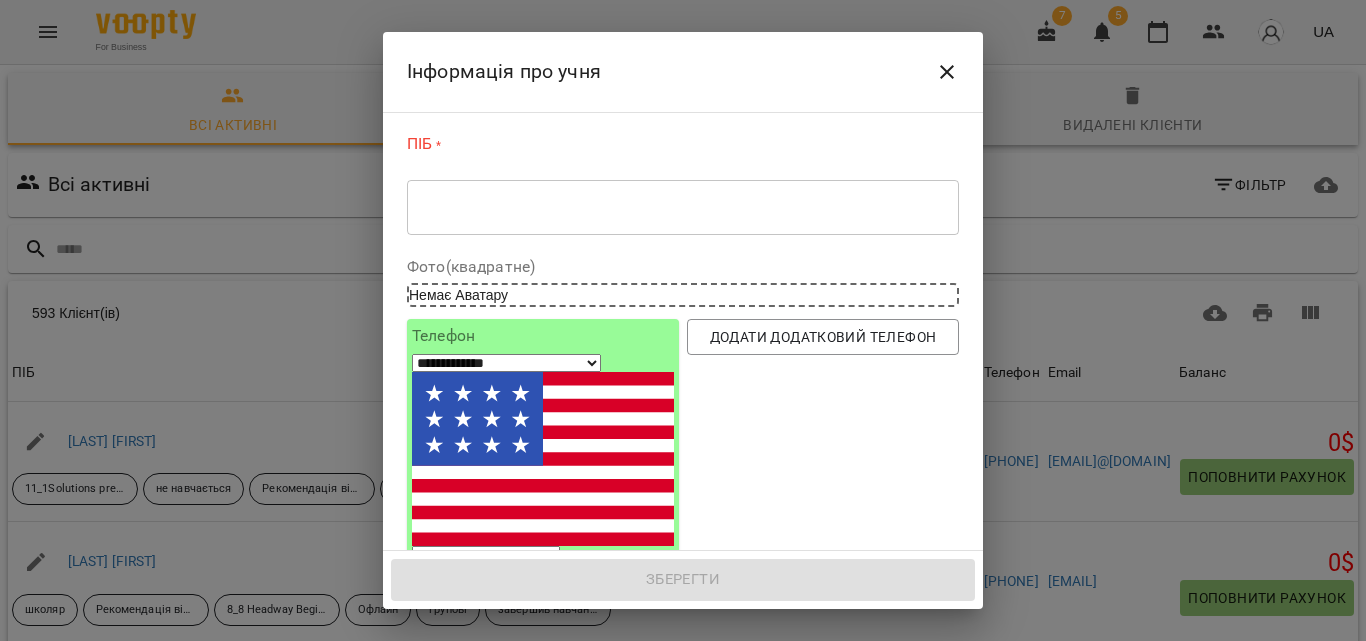 paste on "**********" 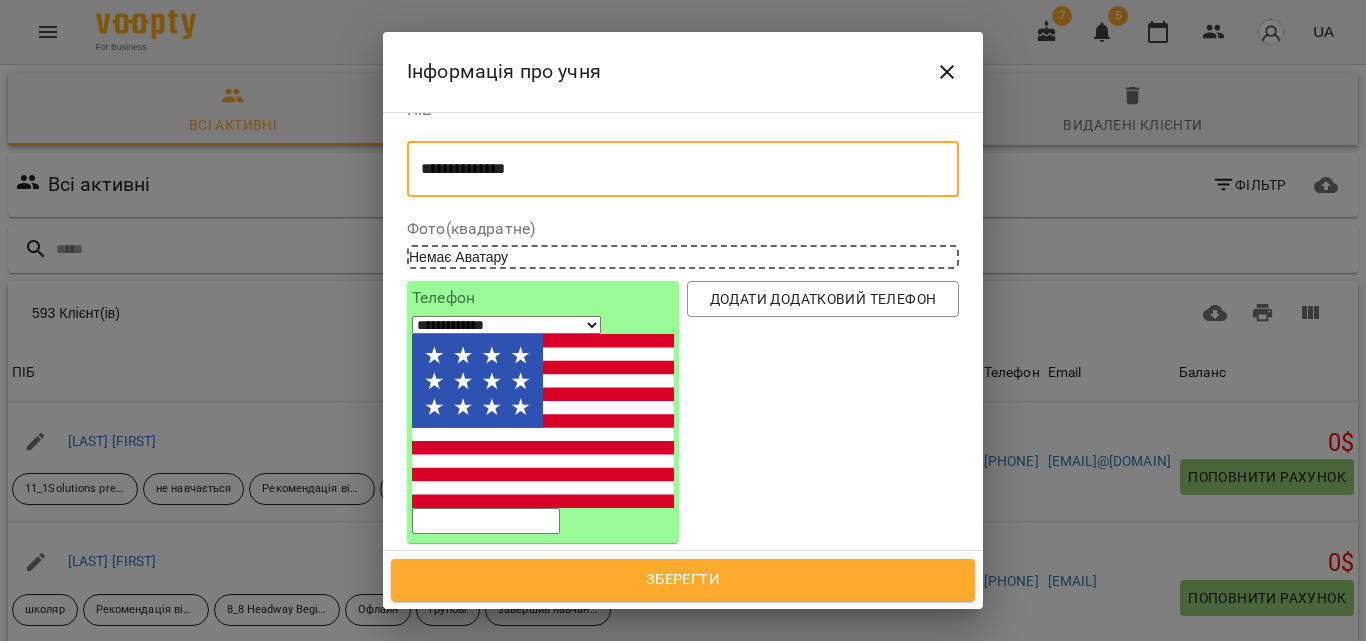 scroll, scrollTop: 34, scrollLeft: 0, axis: vertical 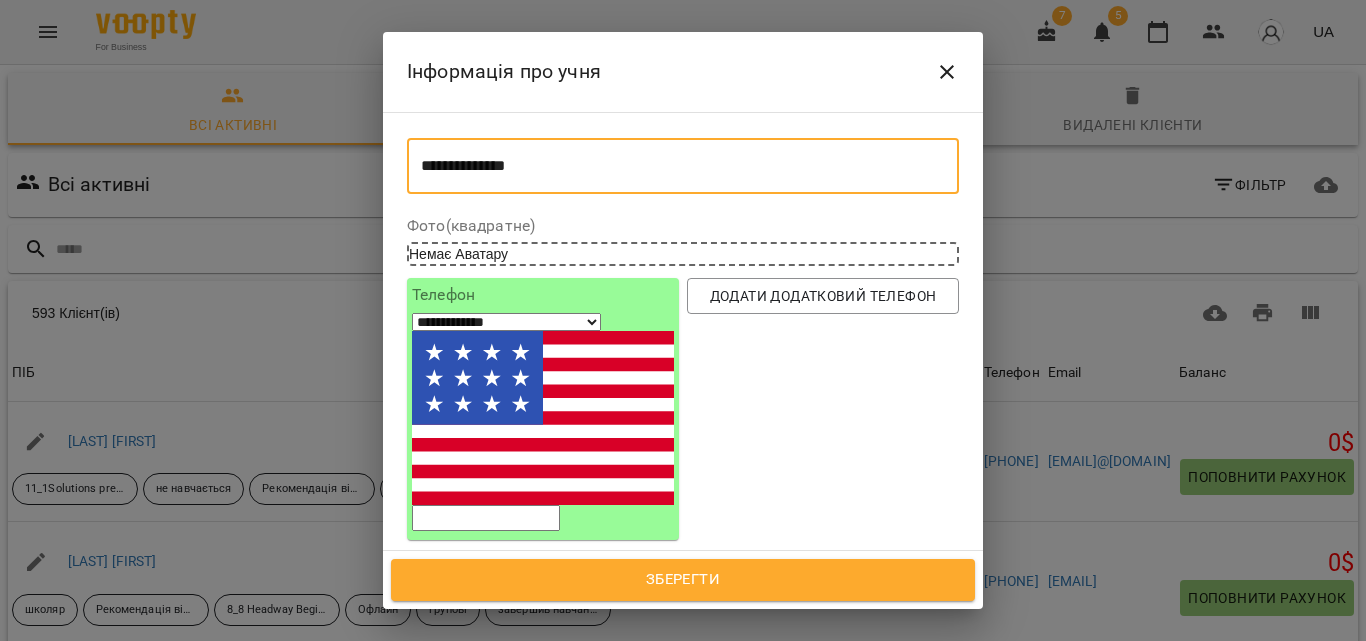 type on "**********" 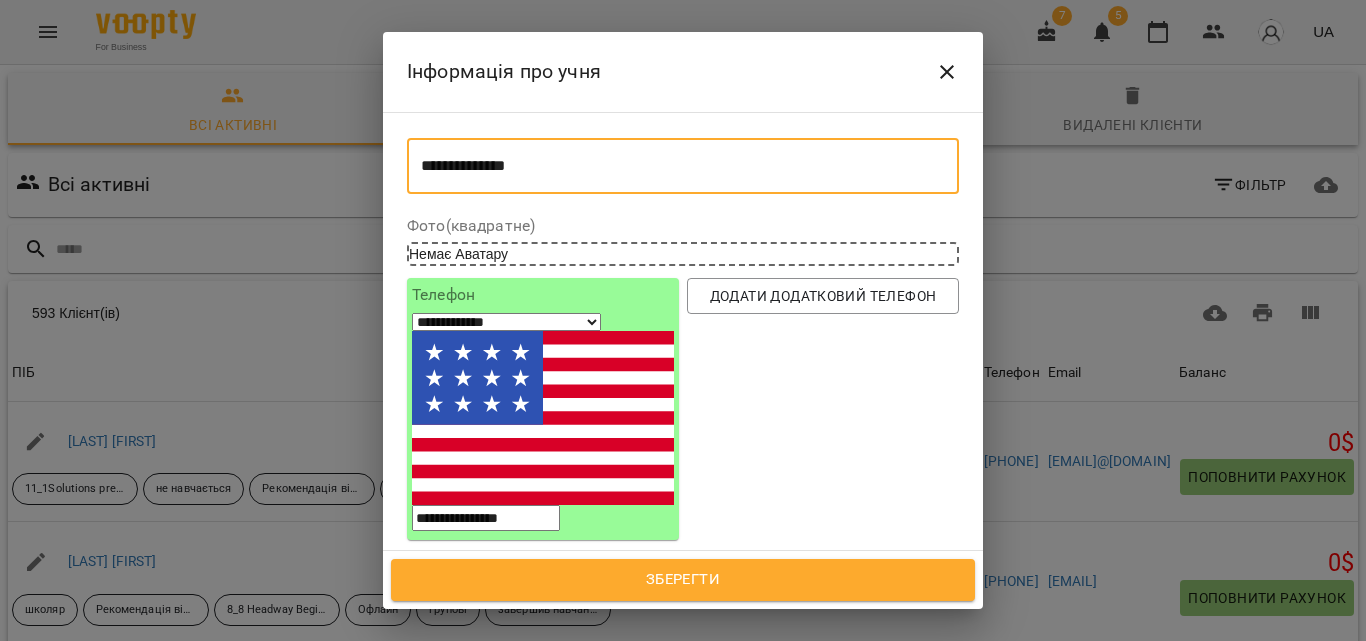 click on "**********" at bounding box center (486, 518) 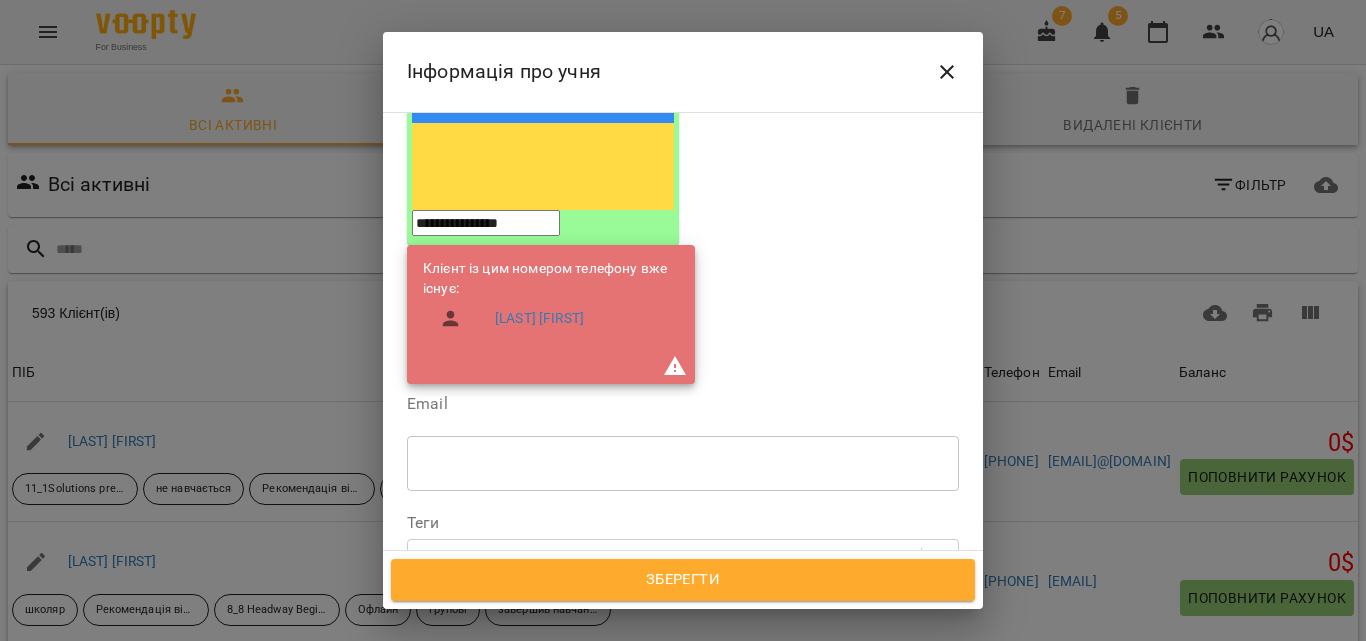 scroll, scrollTop: 354, scrollLeft: 0, axis: vertical 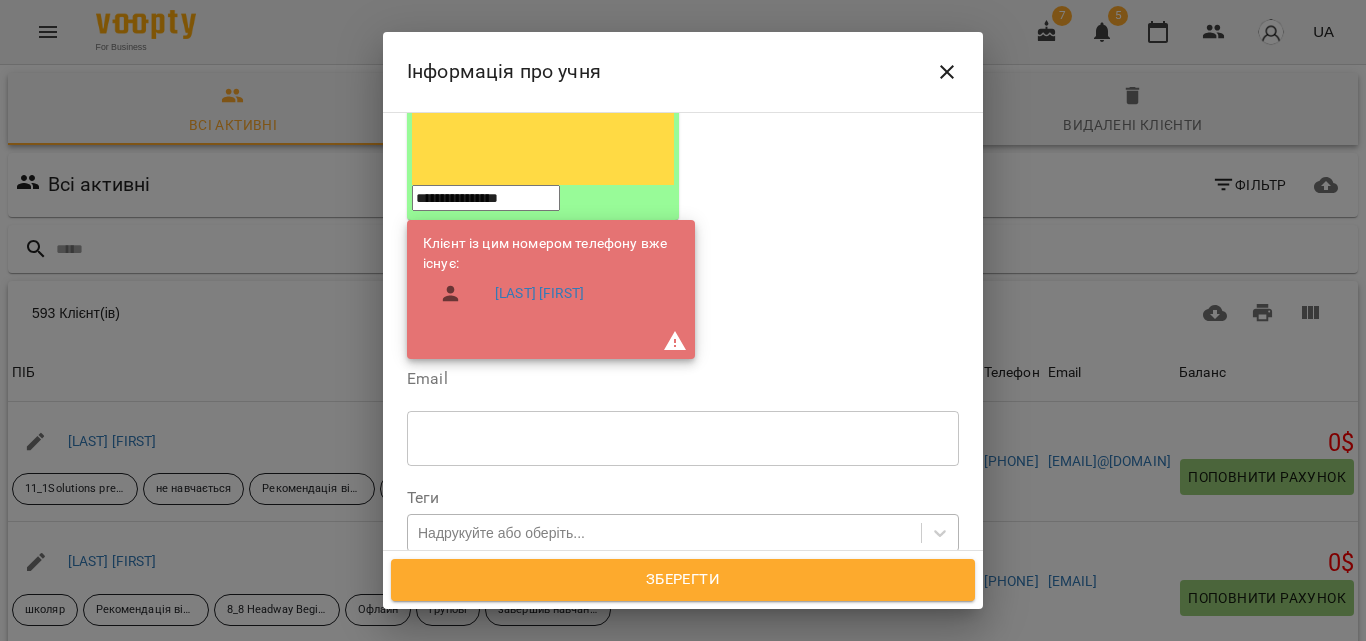 type on "**********" 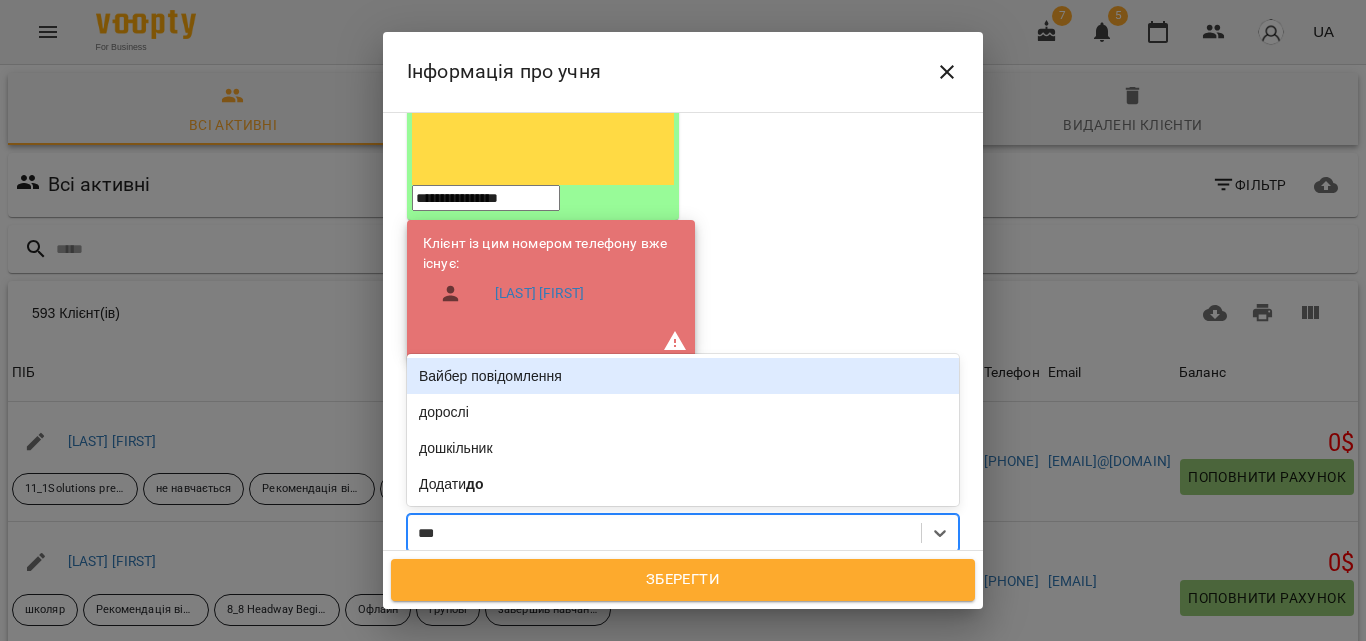 type on "****" 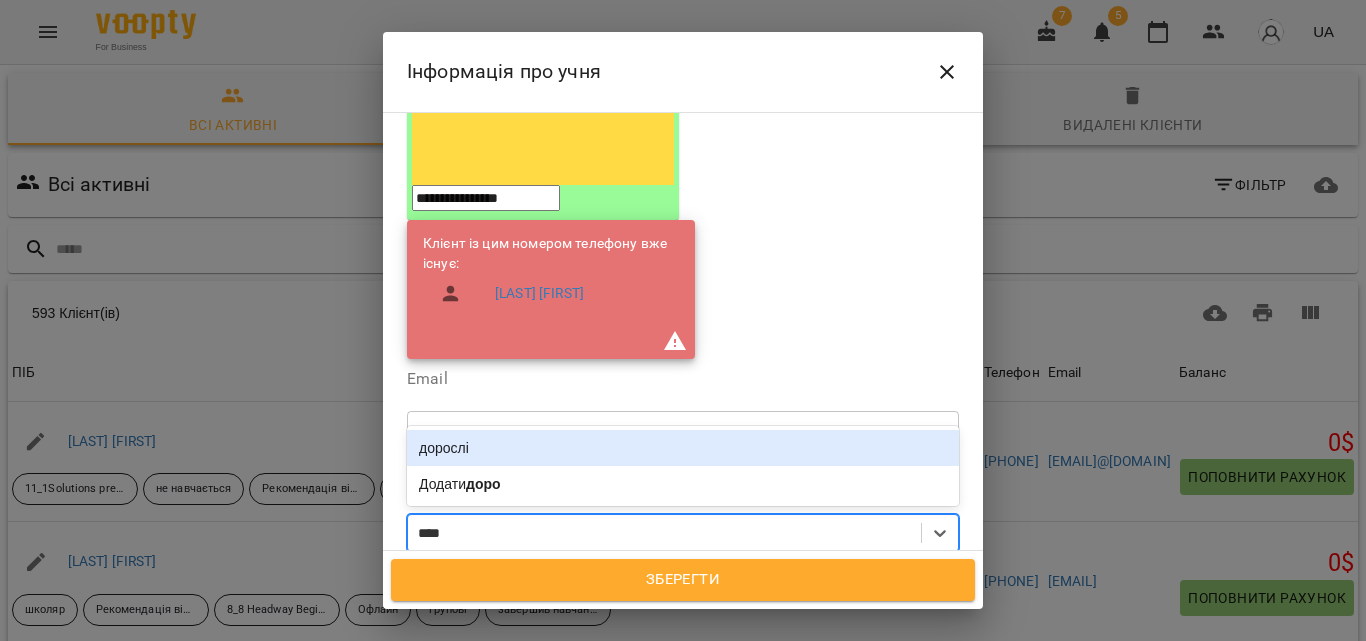 click on "дорослі" at bounding box center (683, 448) 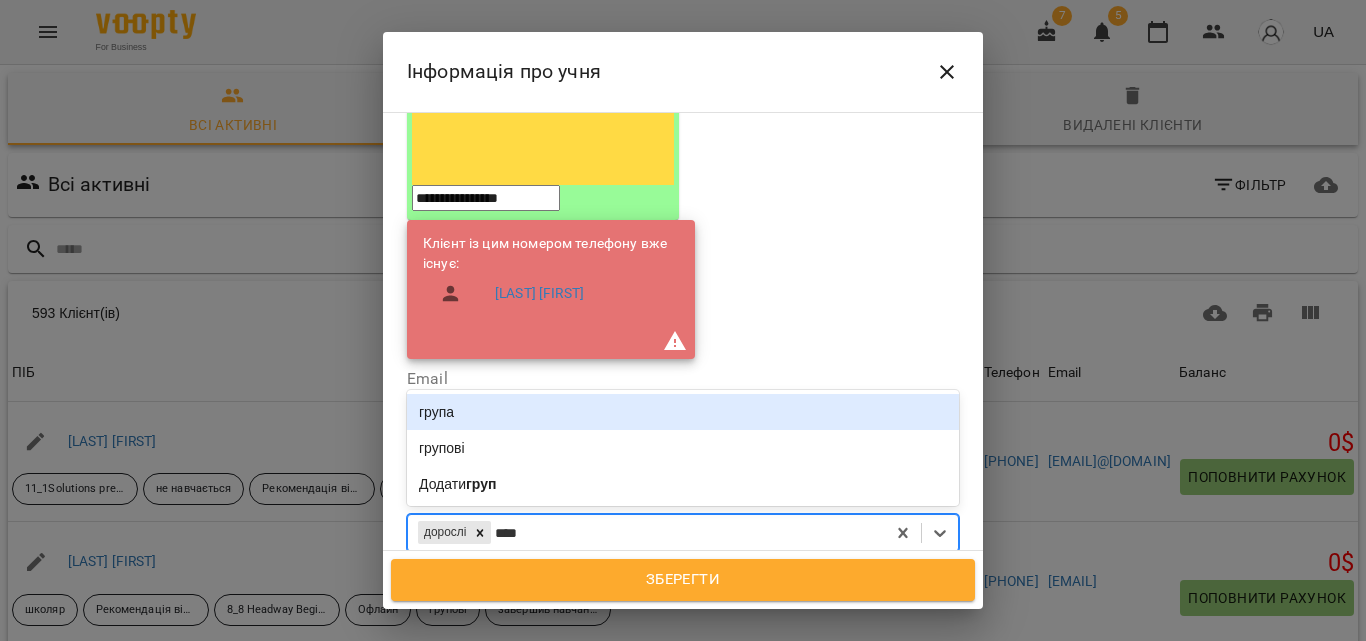 type on "*****" 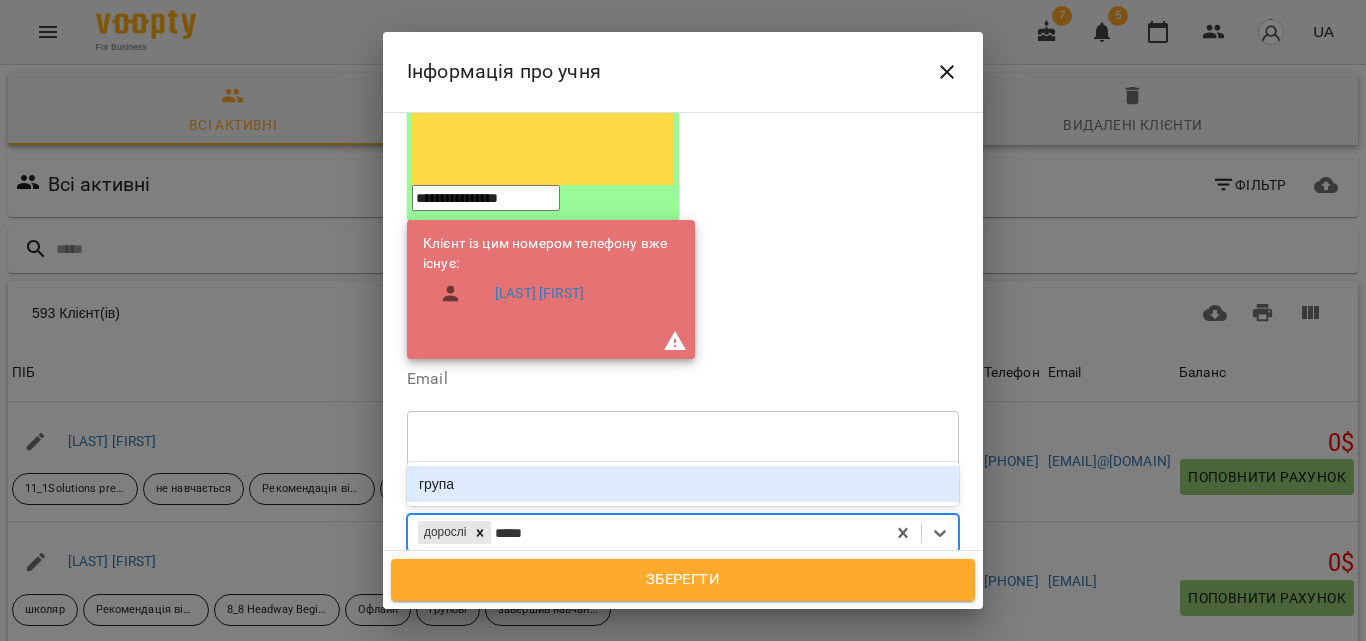 click on "група" at bounding box center (683, 484) 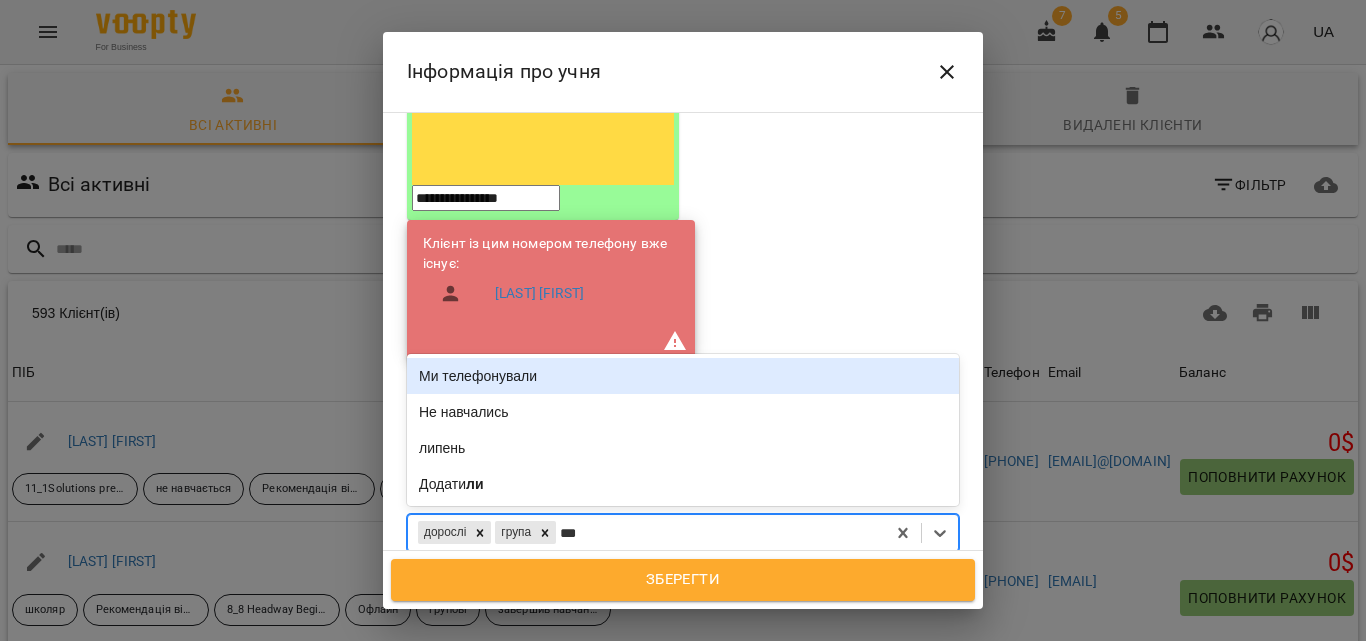 type on "****" 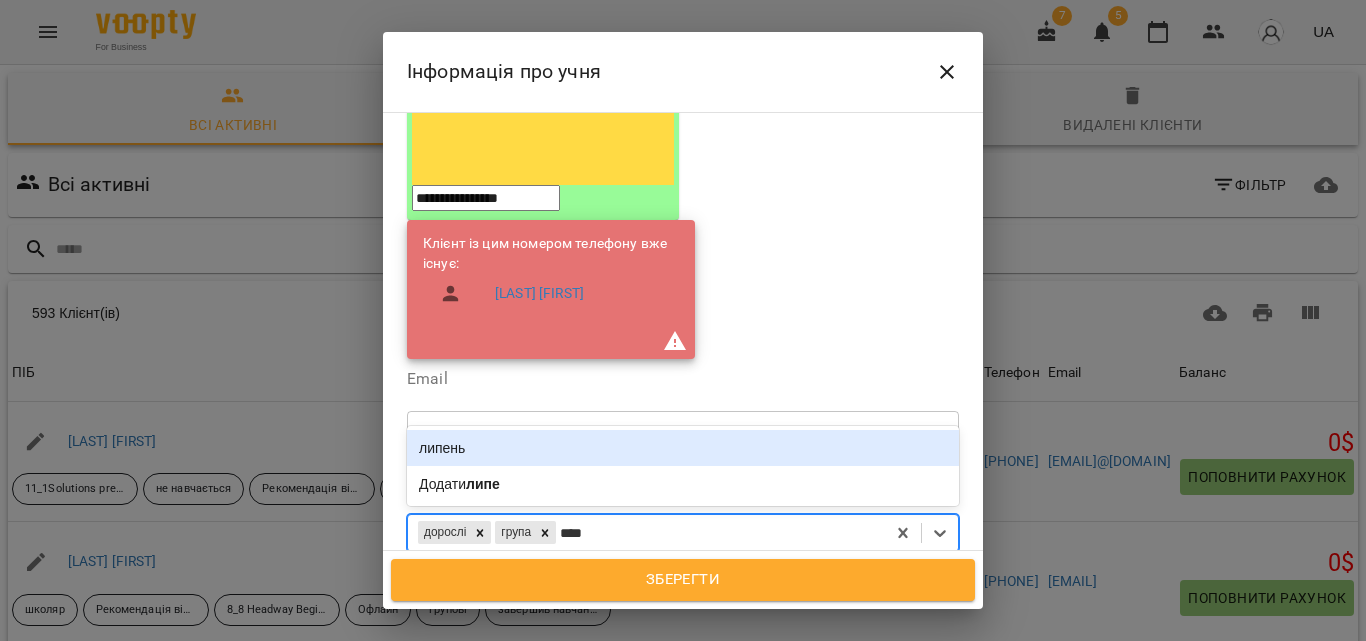 click on "липень" at bounding box center [683, 448] 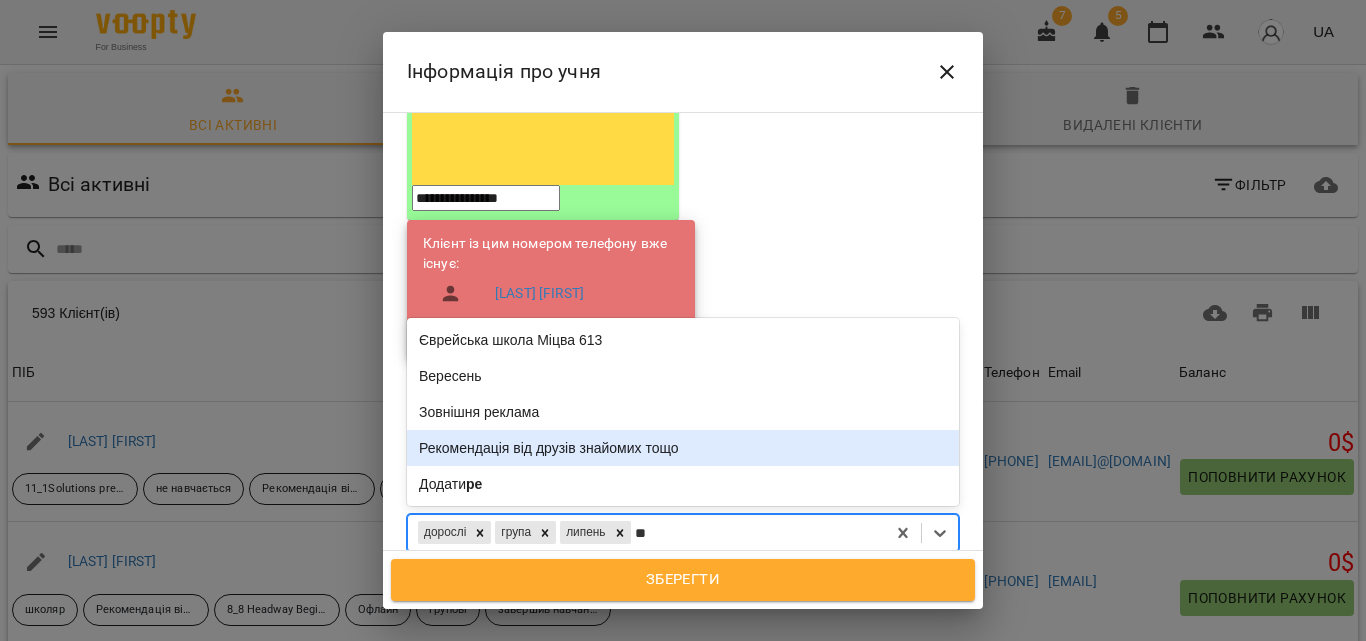 type on "*" 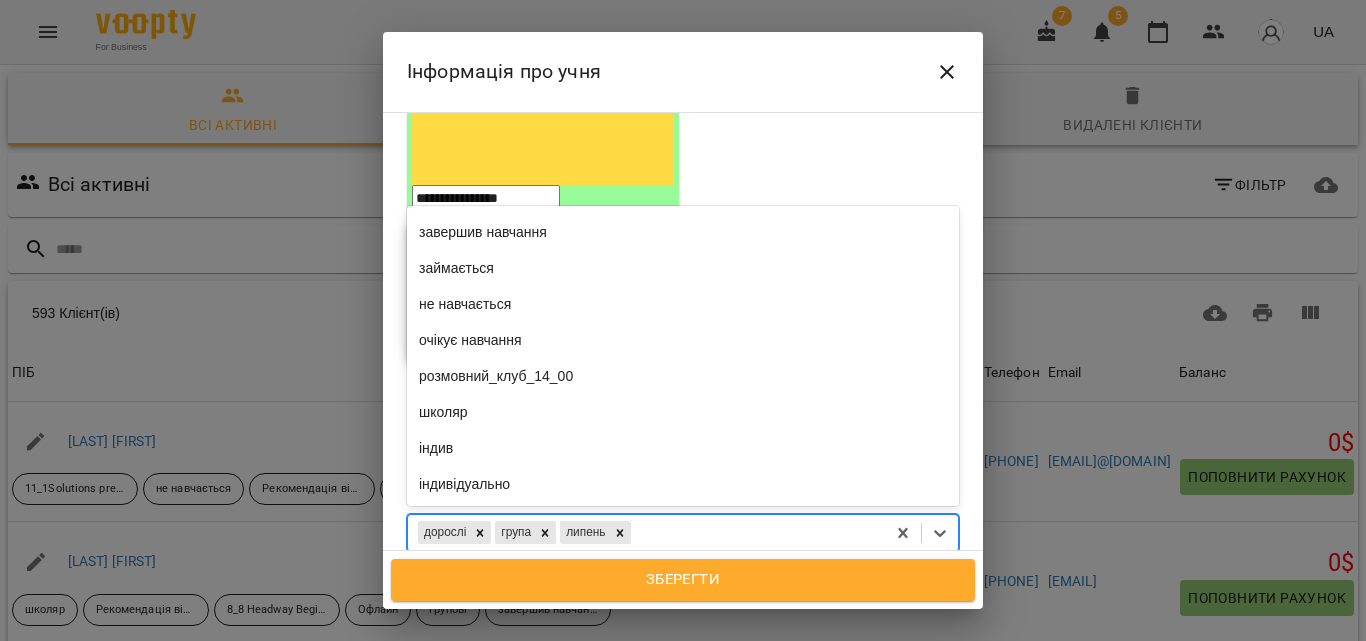 scroll, scrollTop: 9460, scrollLeft: 0, axis: vertical 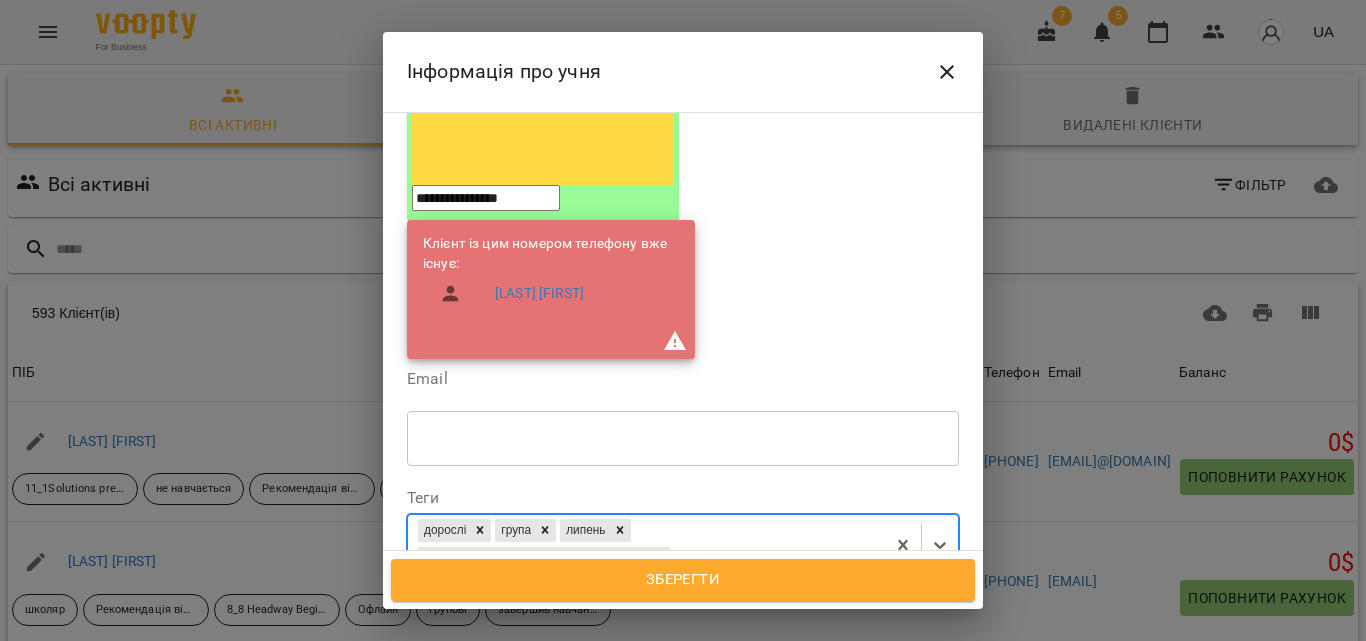 click on "дорослі група липень Рекомендація від друзів знайомих тощо" at bounding box center [646, 545] 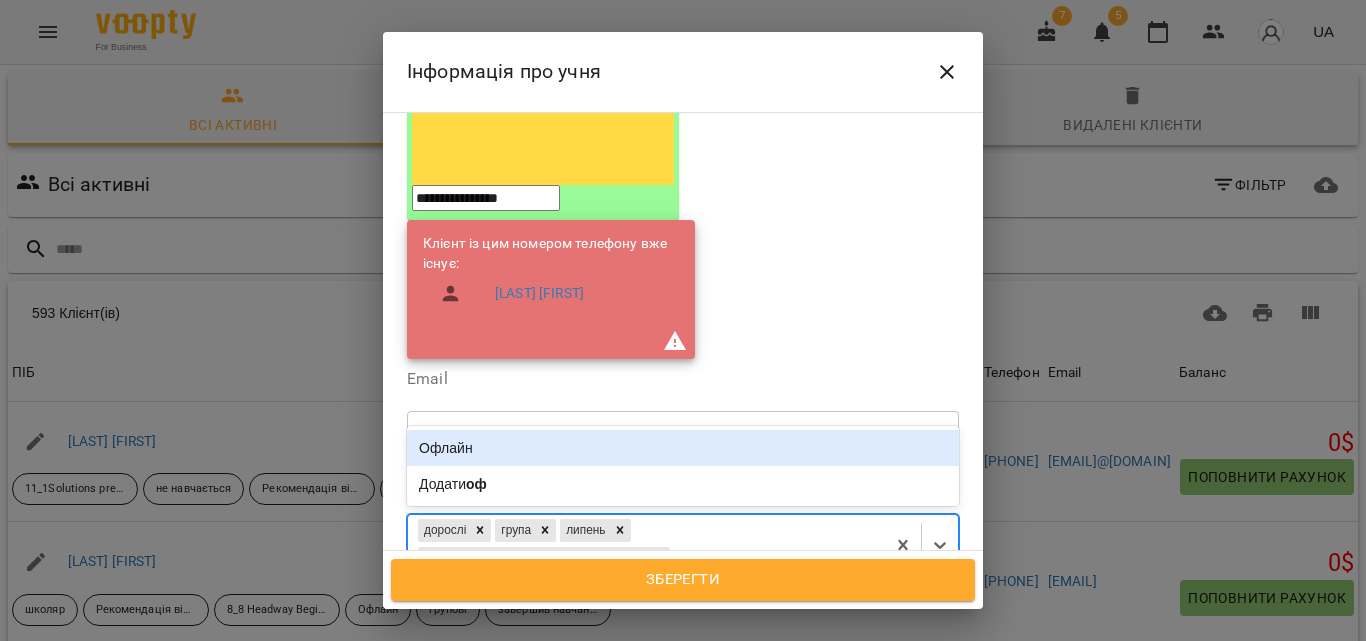type on "****" 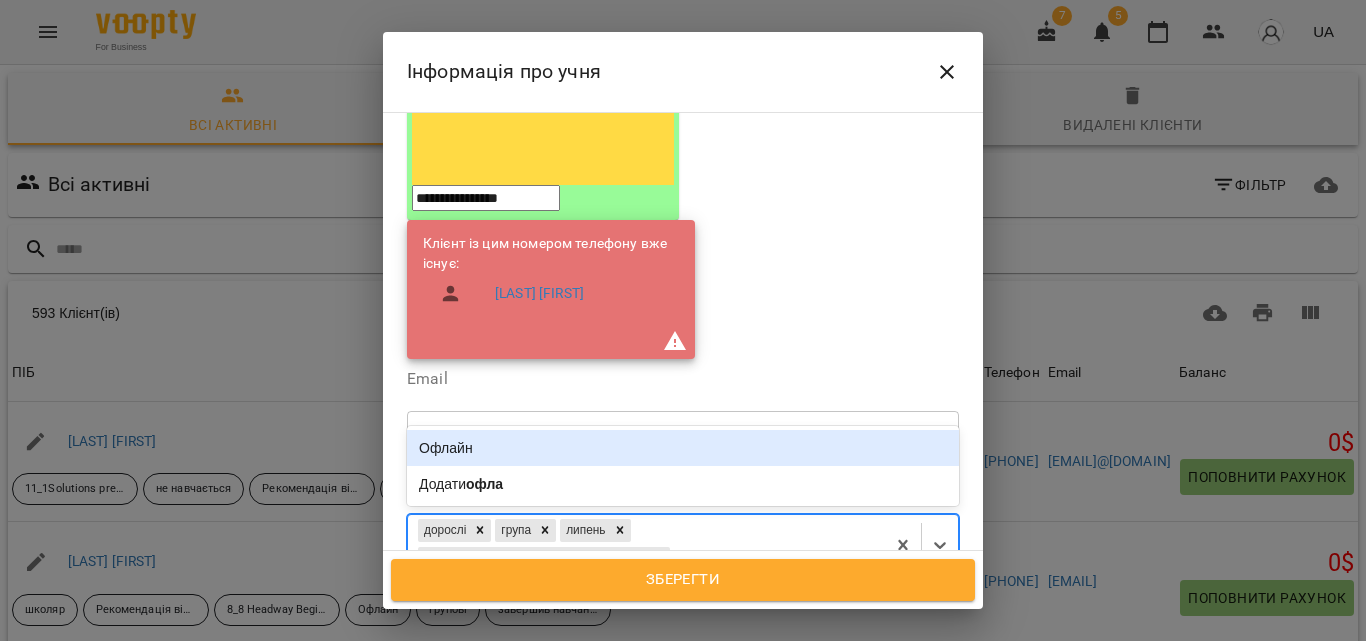 click on "Офлайн" at bounding box center (683, 448) 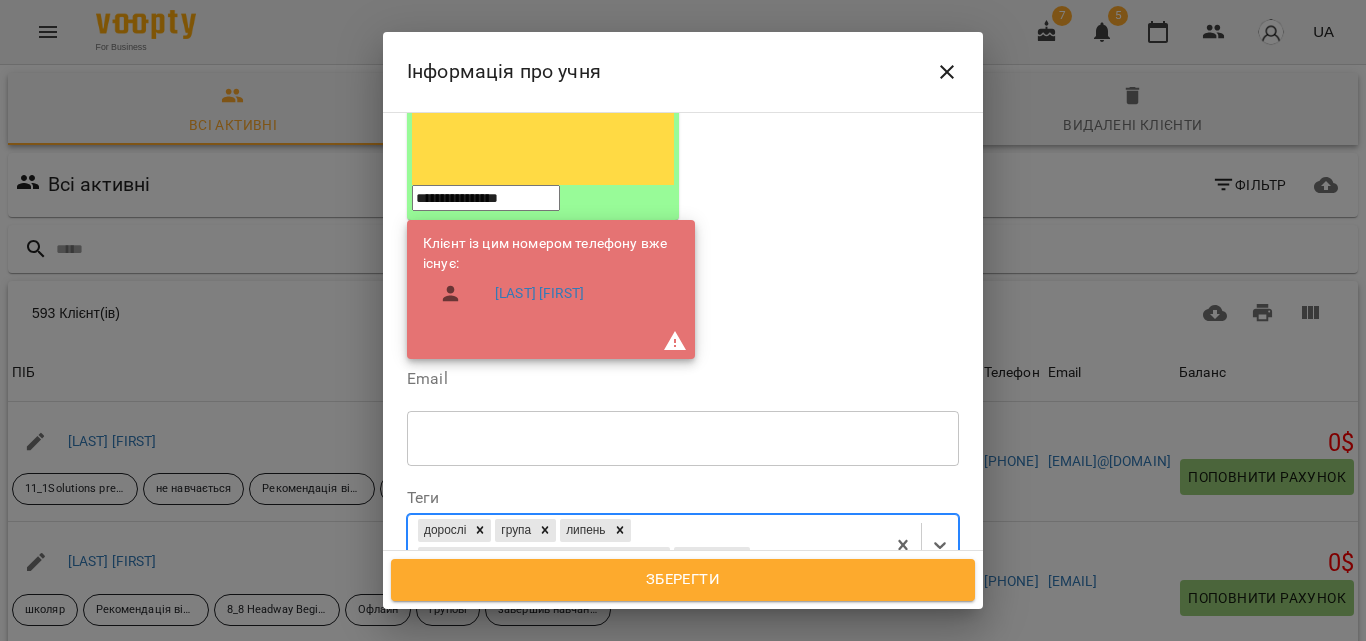 click on "дорослі група липень Рекомендація від друзів знайомих тощо Офлайн" at bounding box center (646, 545) 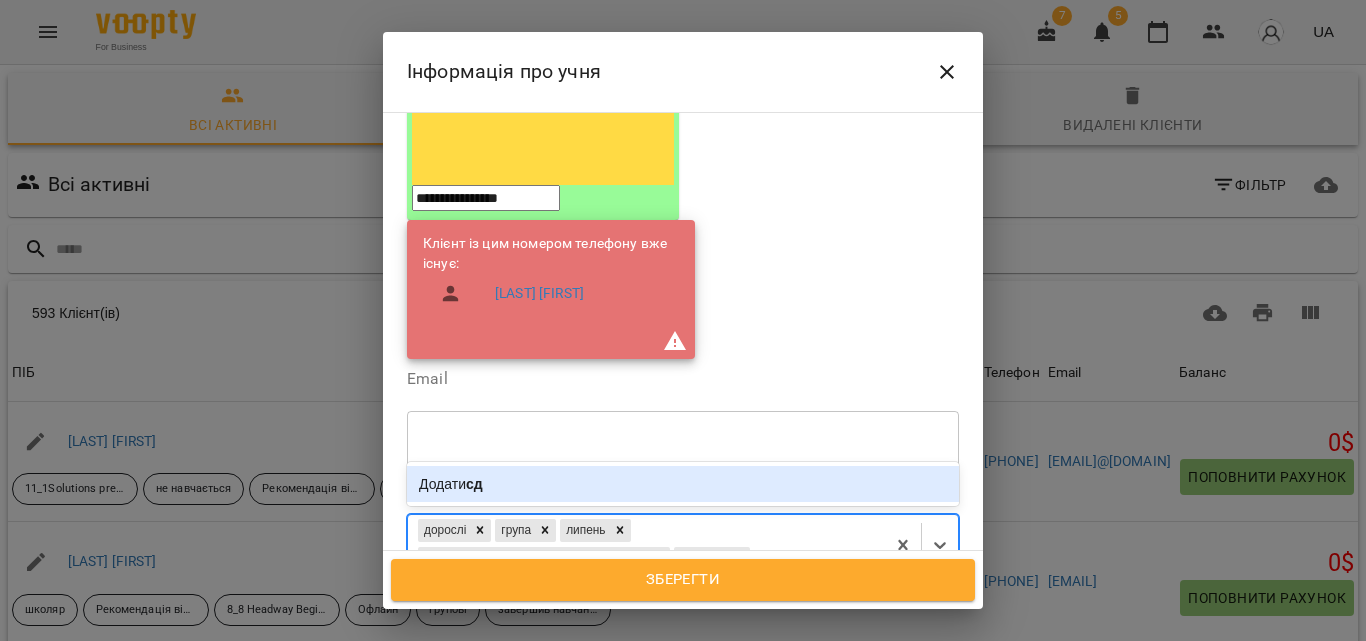 type on "*" 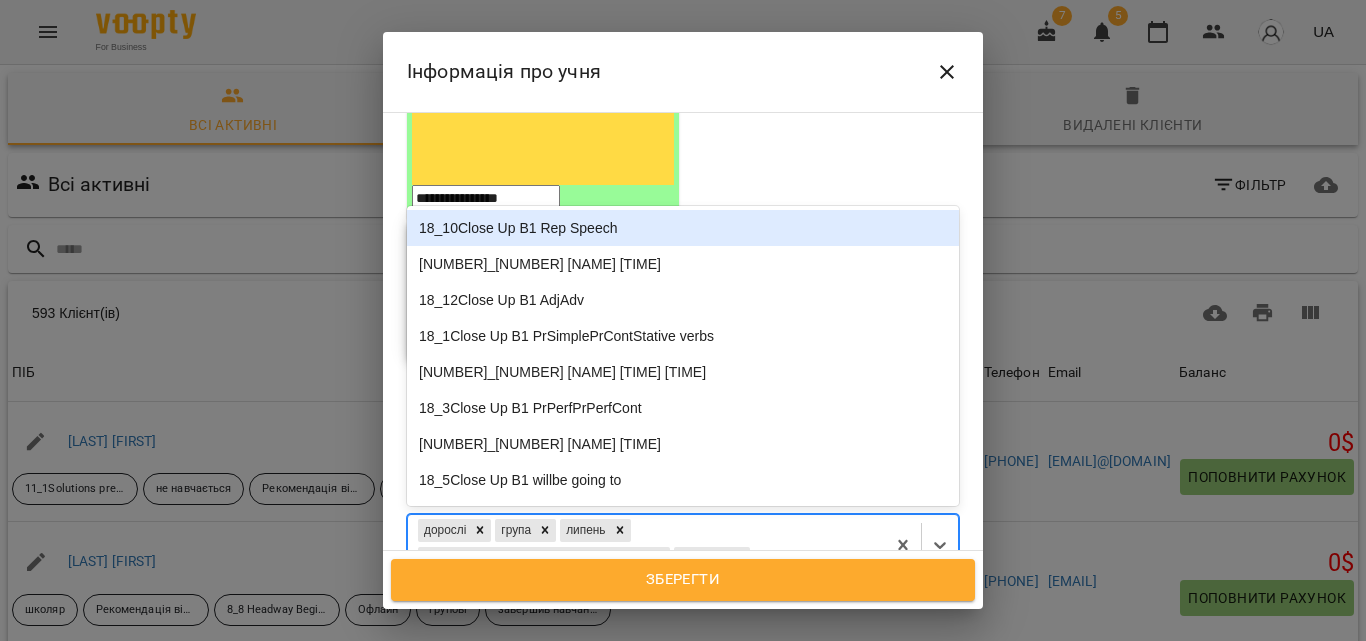 type on "*******" 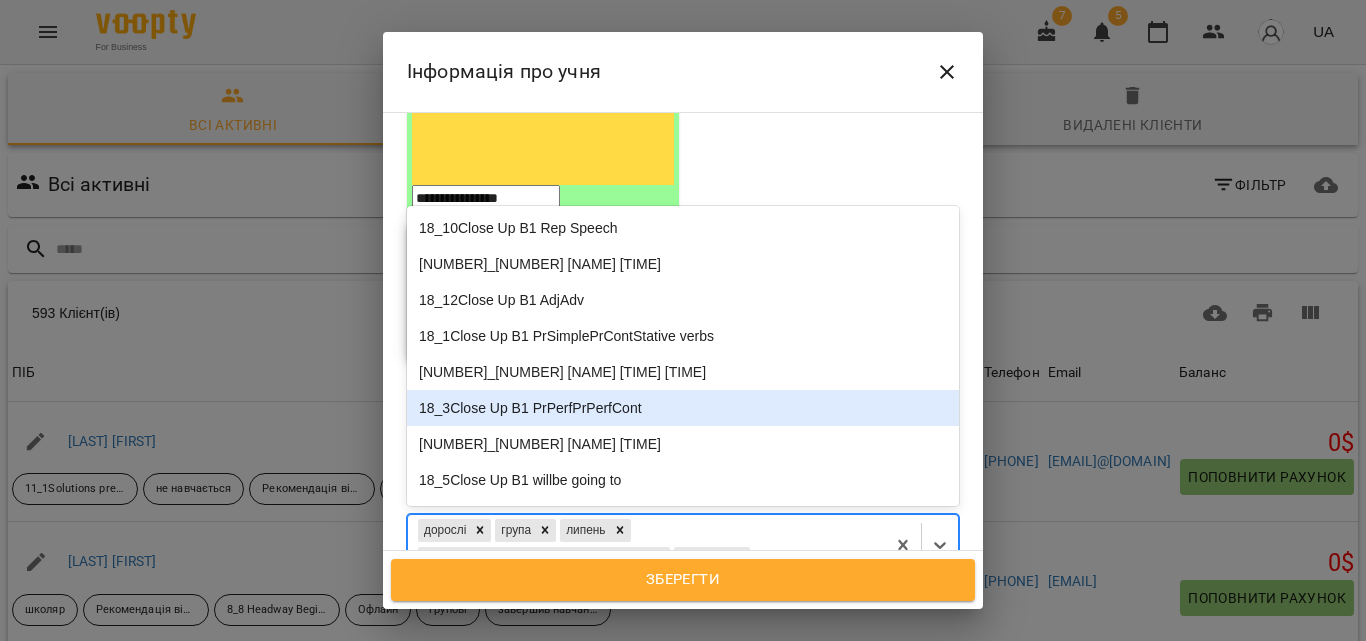 click on "18_3Close Up B1 PrPerfPrPerfCont" at bounding box center [683, 408] 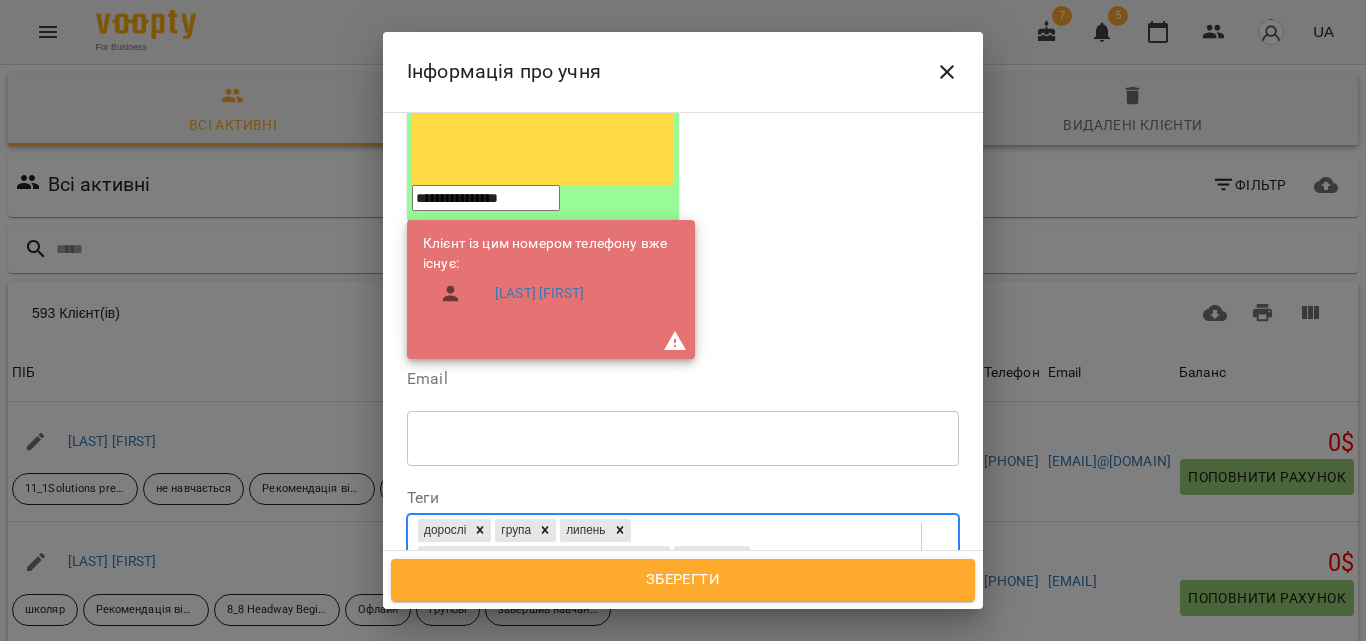 click on "Дата народження" at bounding box center [683, 633] 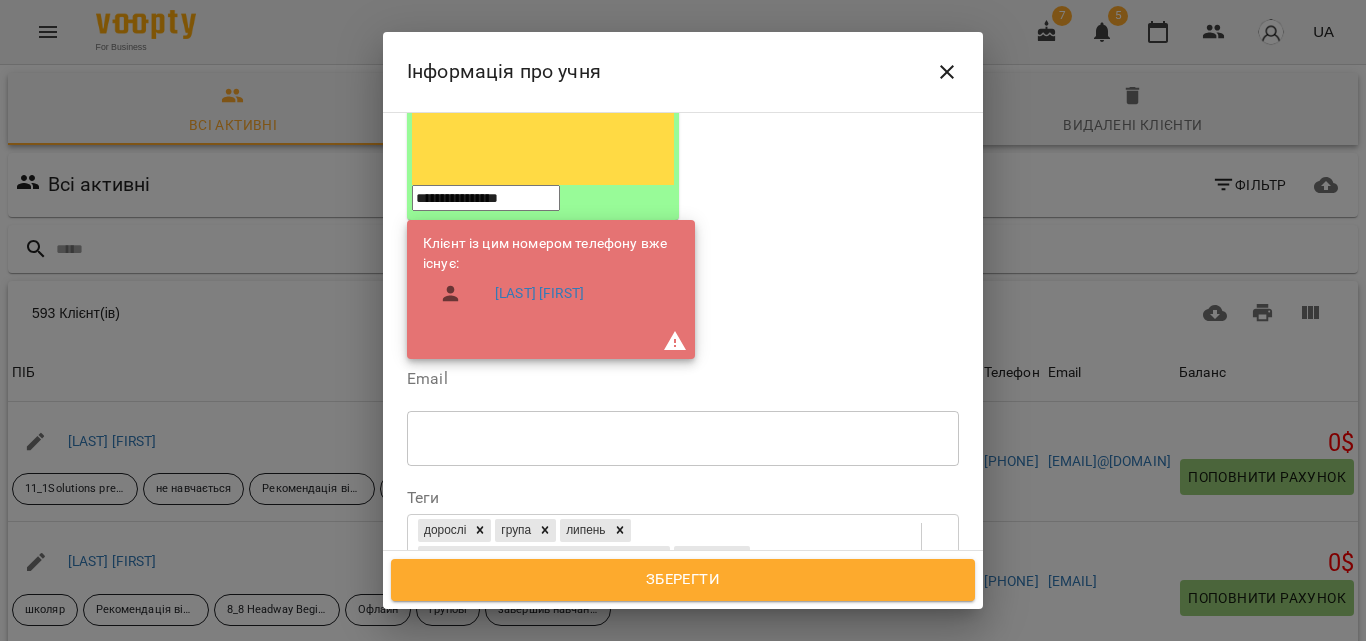 click on "**********" at bounding box center [493, 643] 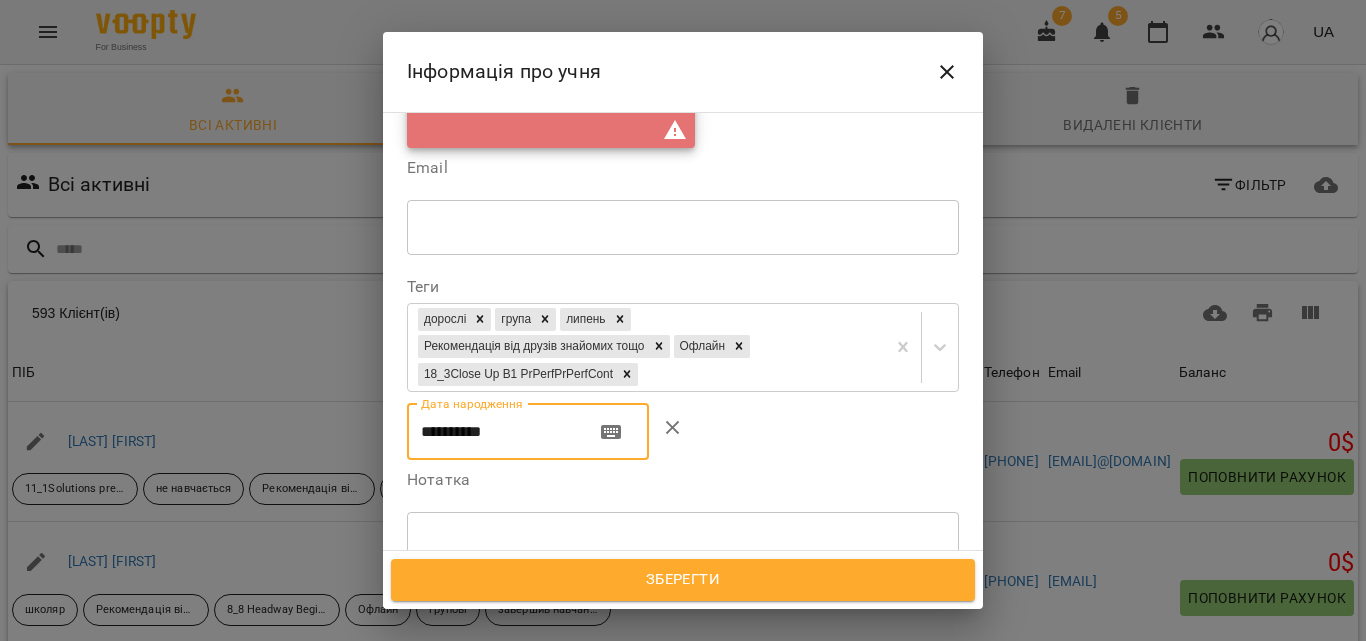 scroll, scrollTop: 563, scrollLeft: 0, axis: vertical 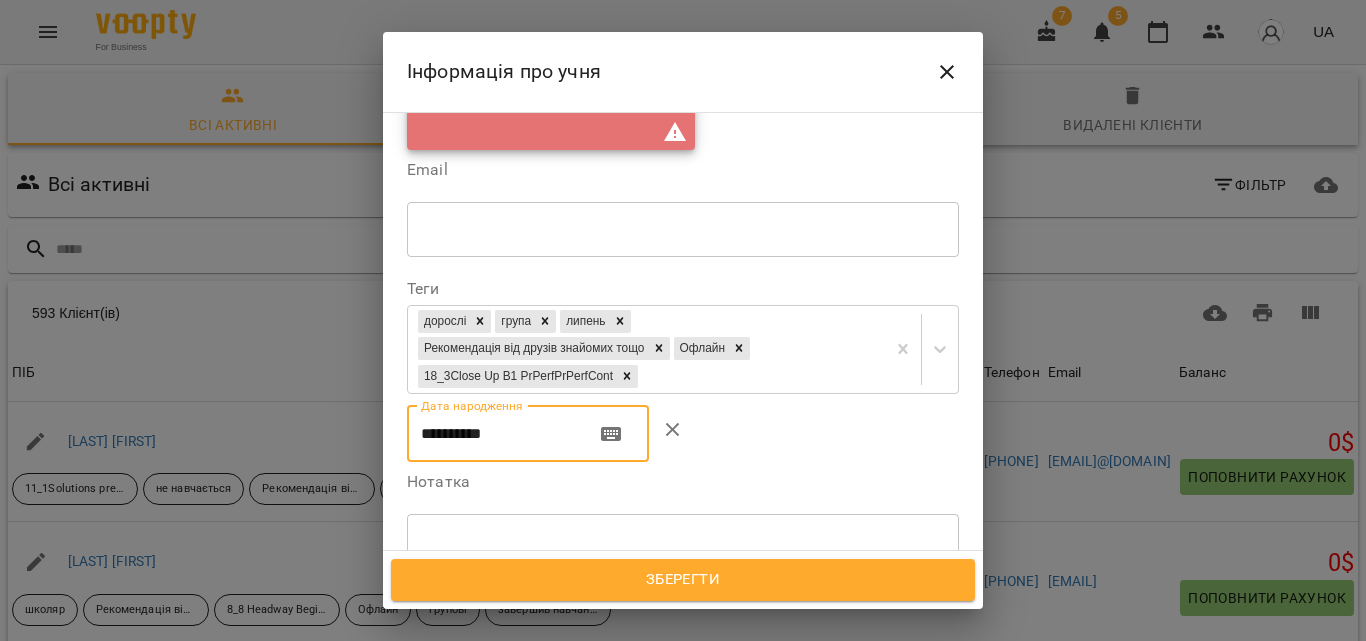 type on "**********" 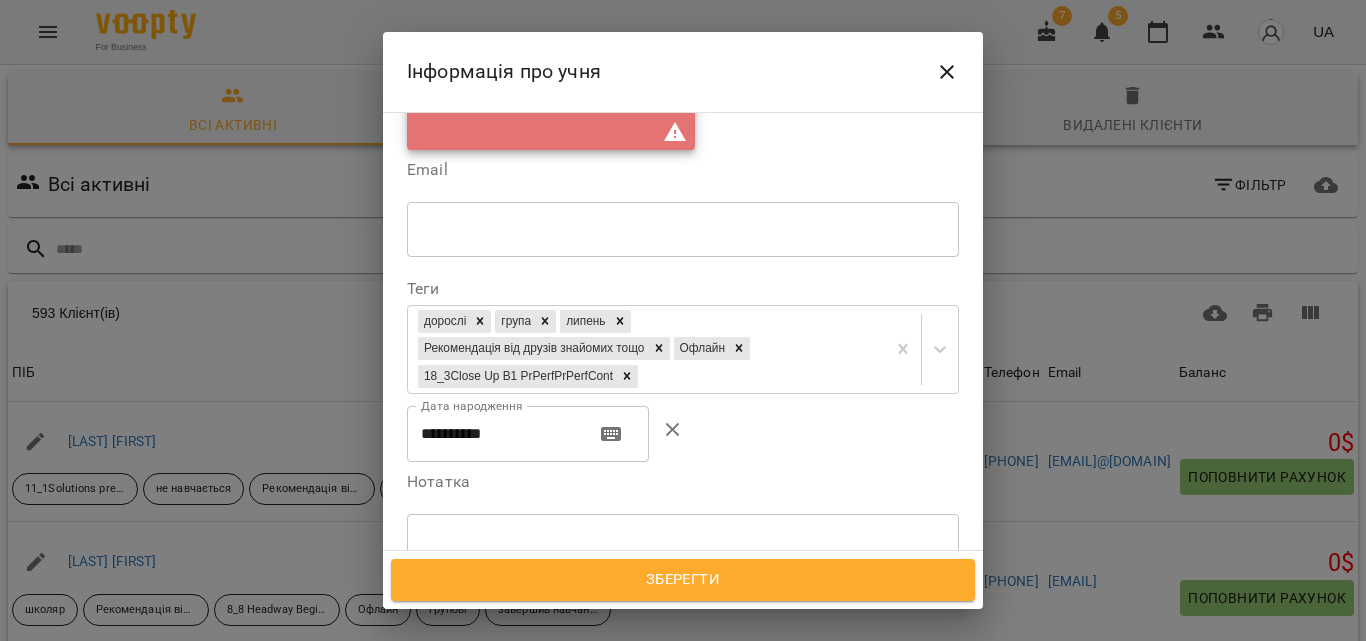 click on "* ​" at bounding box center (683, 541) 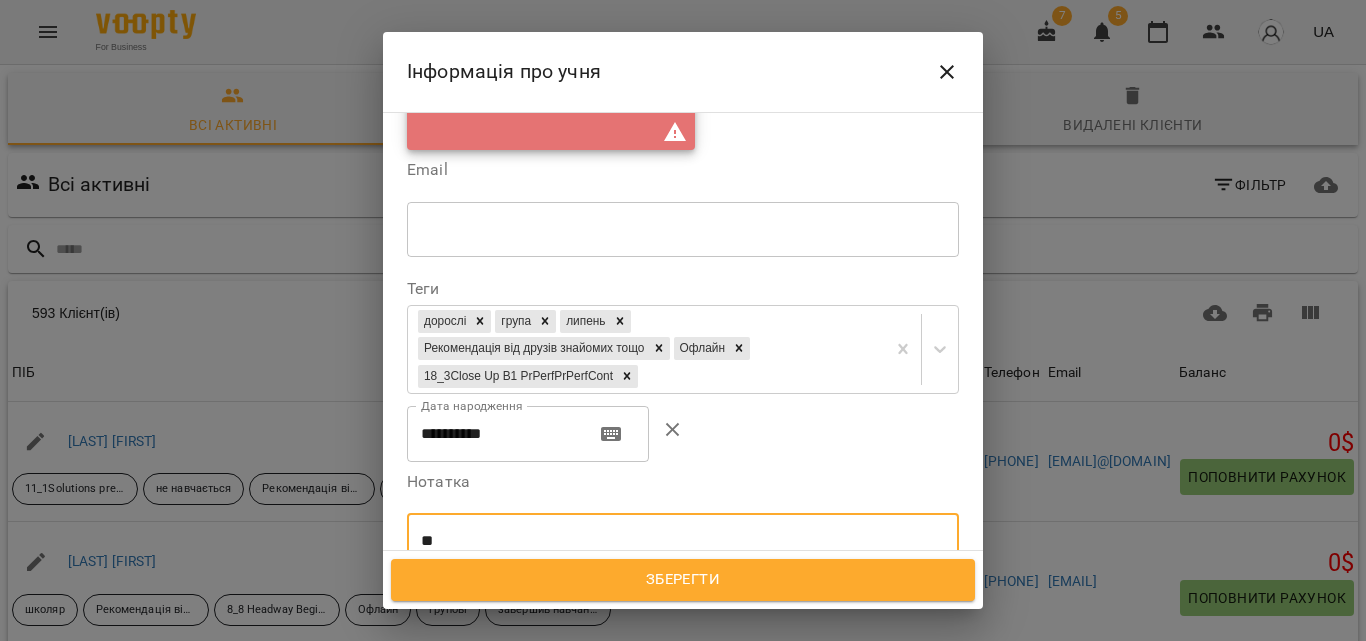 type on "*" 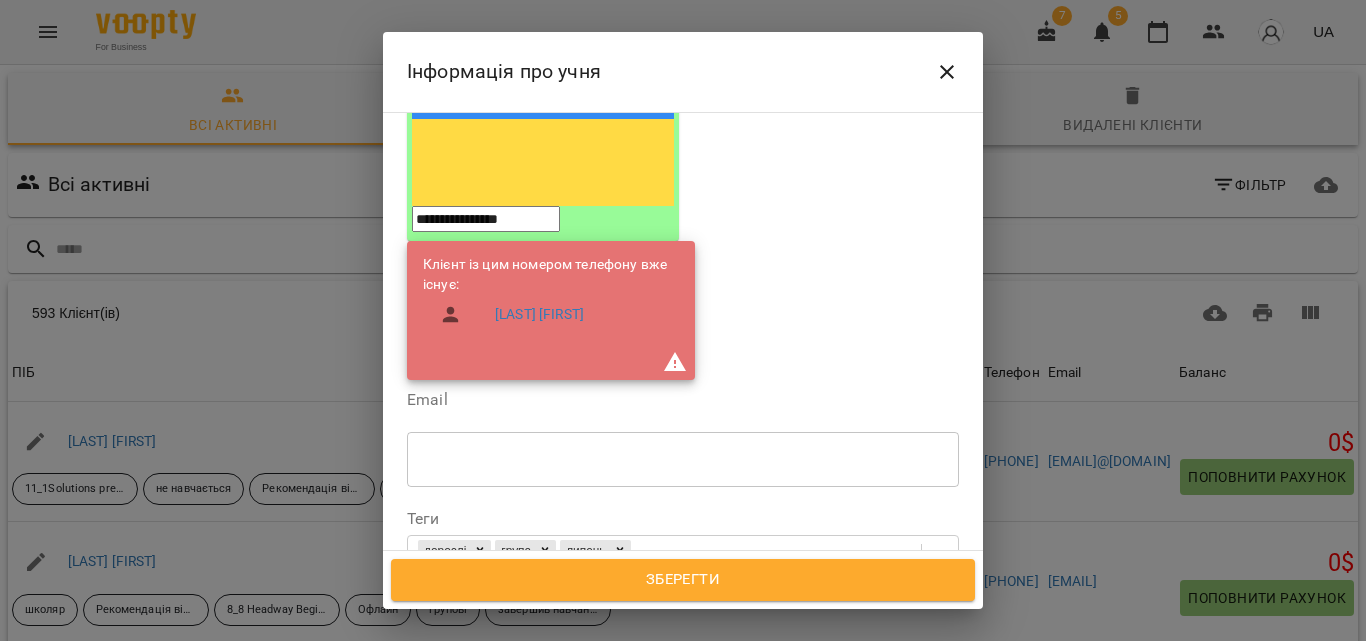 scroll, scrollTop: 331, scrollLeft: 0, axis: vertical 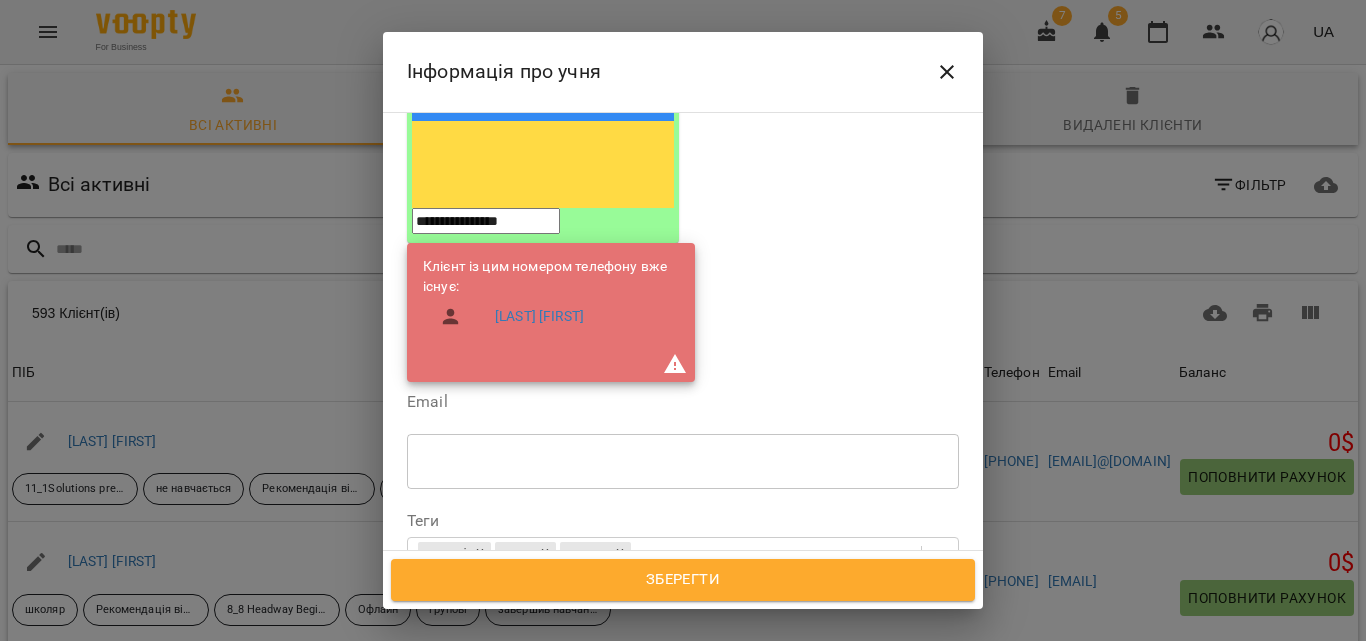 type on "**********" 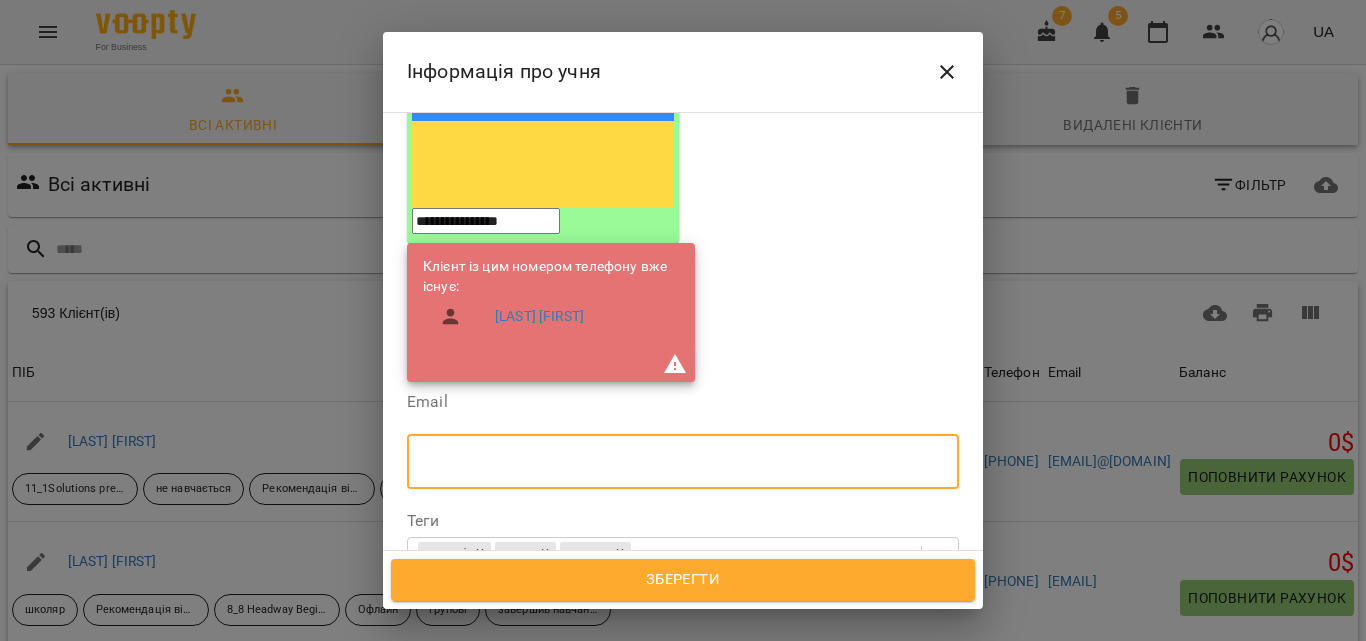 type on "*" 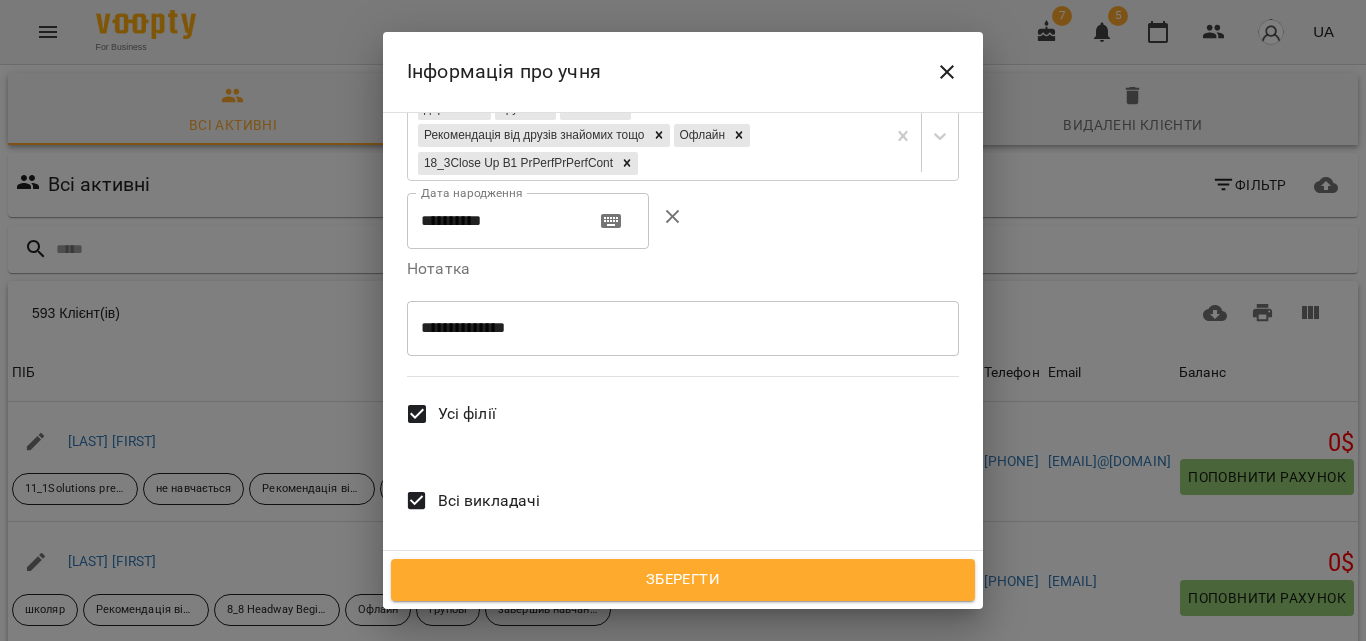 scroll, scrollTop: 787, scrollLeft: 0, axis: vertical 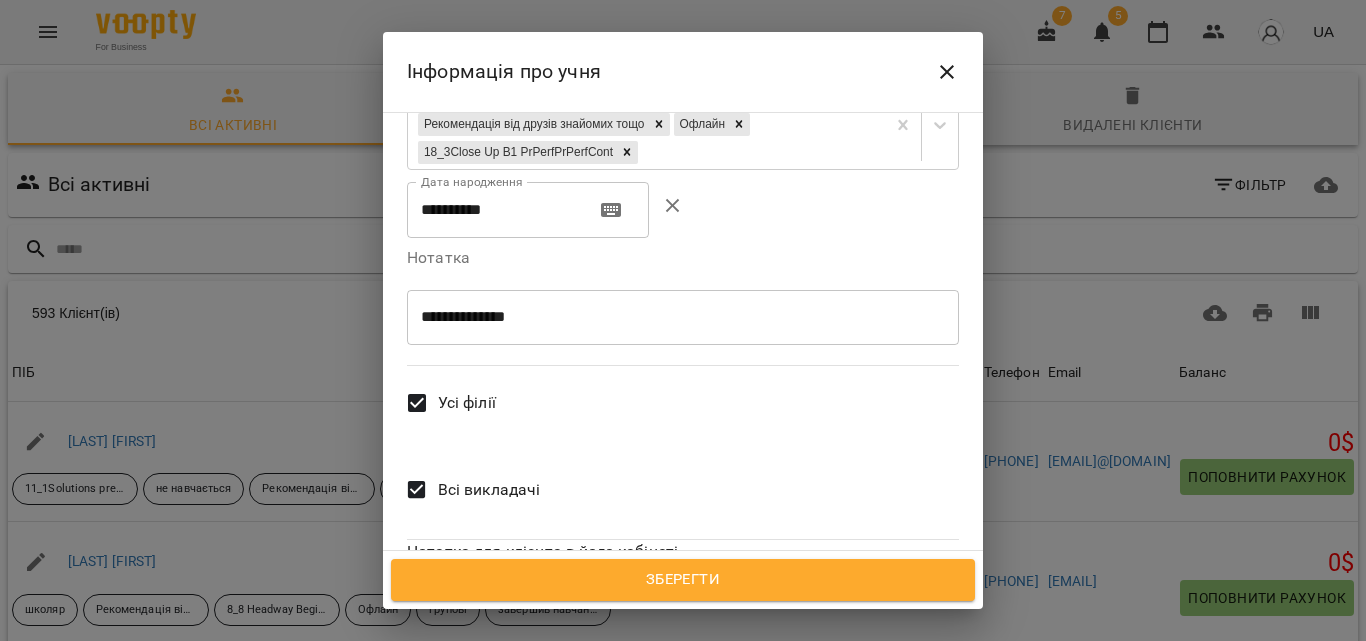 type on "**********" 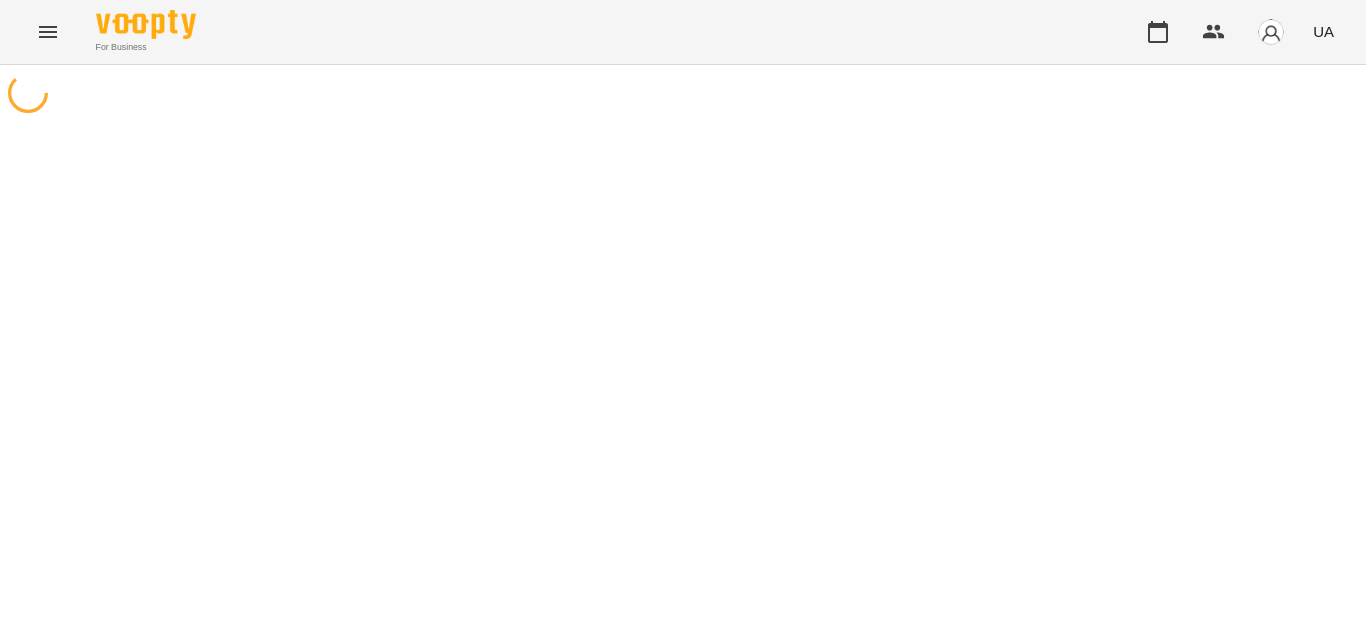 scroll, scrollTop: 0, scrollLeft: 0, axis: both 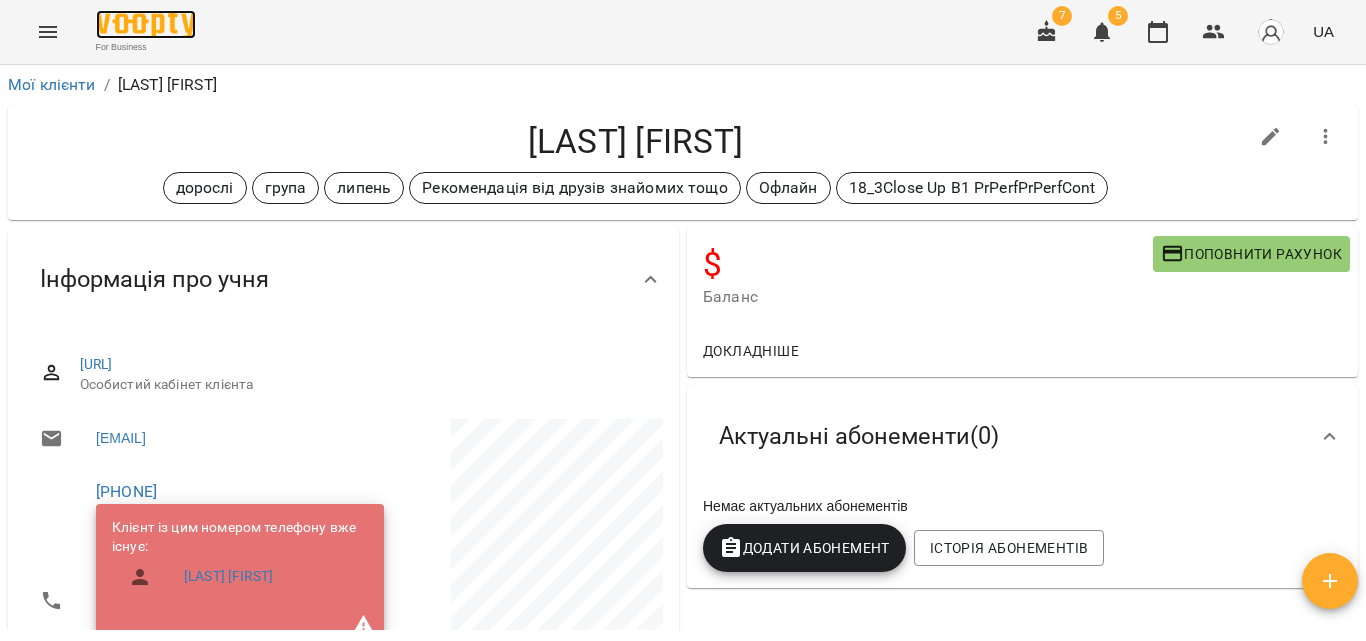 click at bounding box center [146, 24] 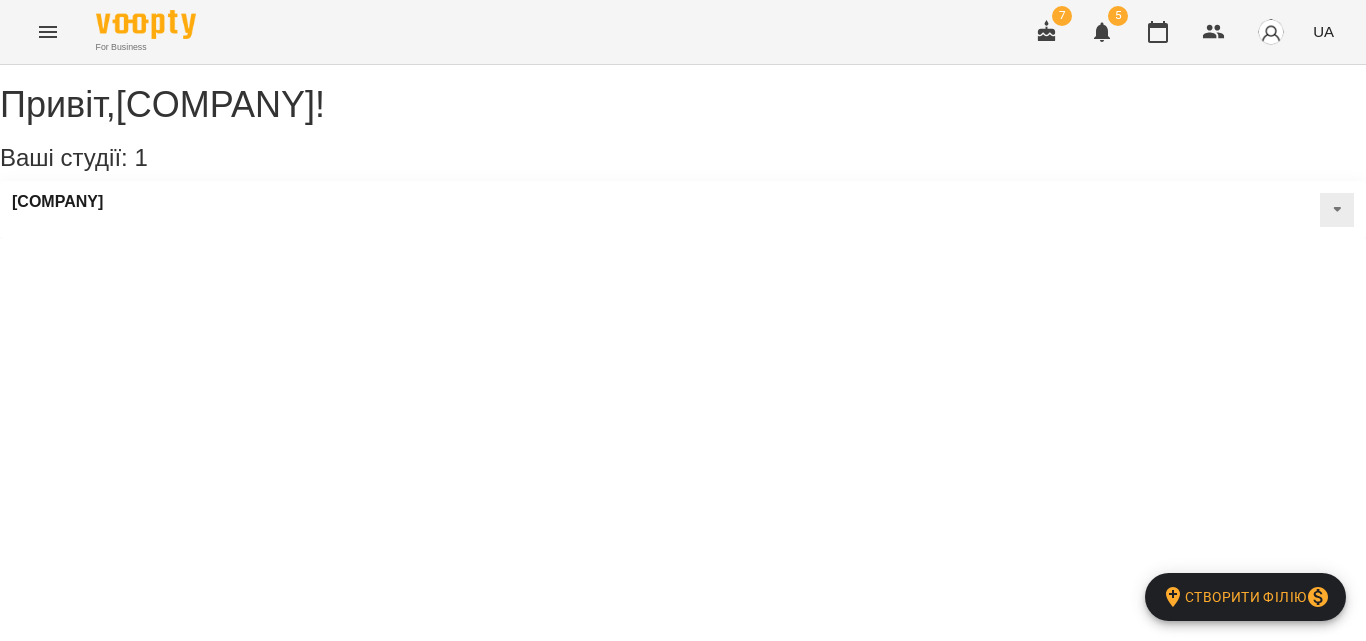 click at bounding box center (48, 32) 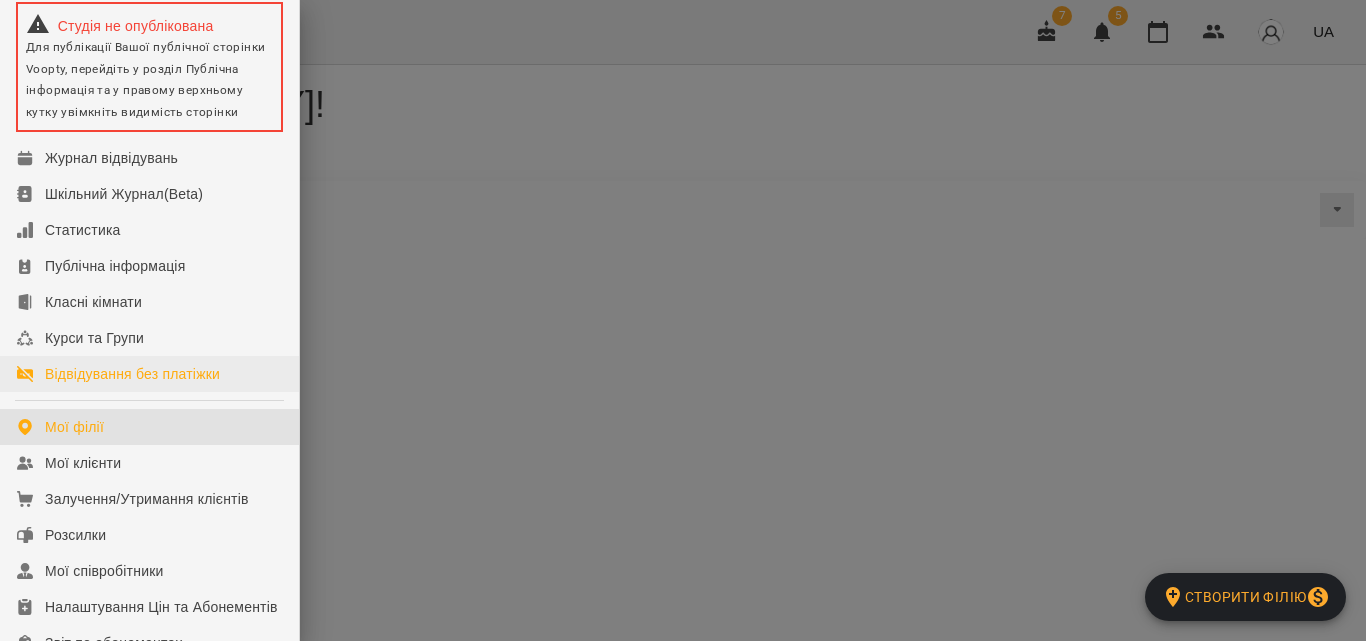 scroll, scrollTop: 130, scrollLeft: 0, axis: vertical 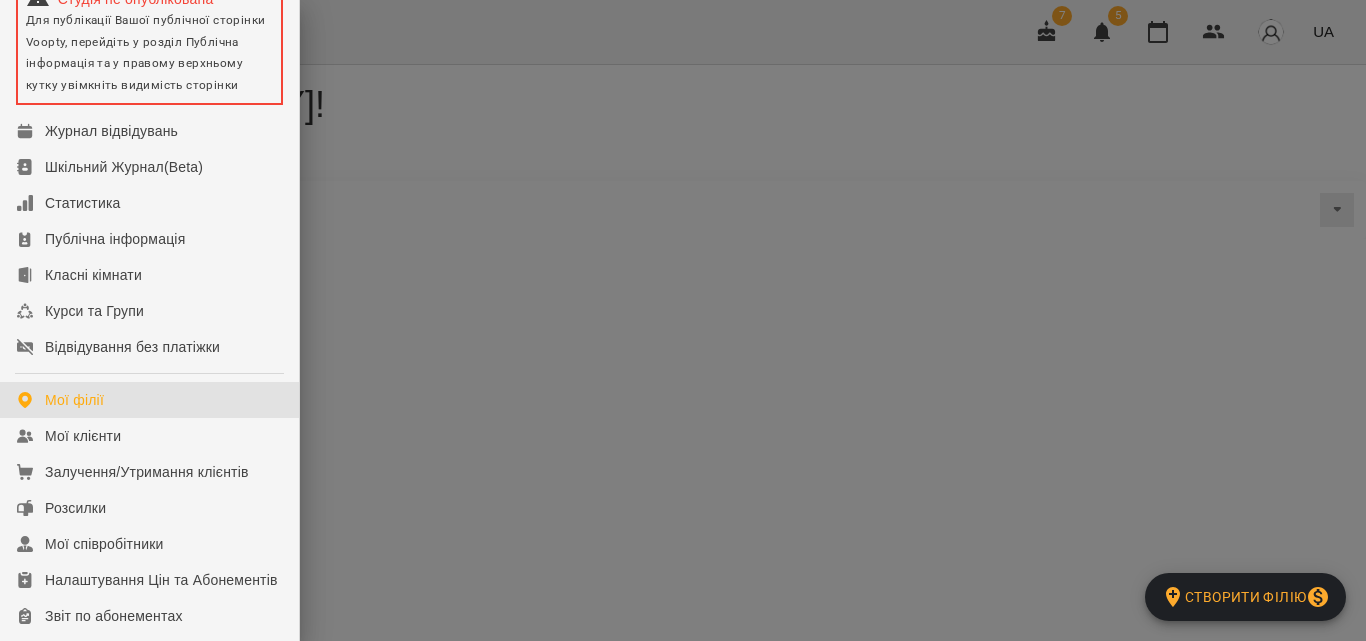 click at bounding box center (683, 320) 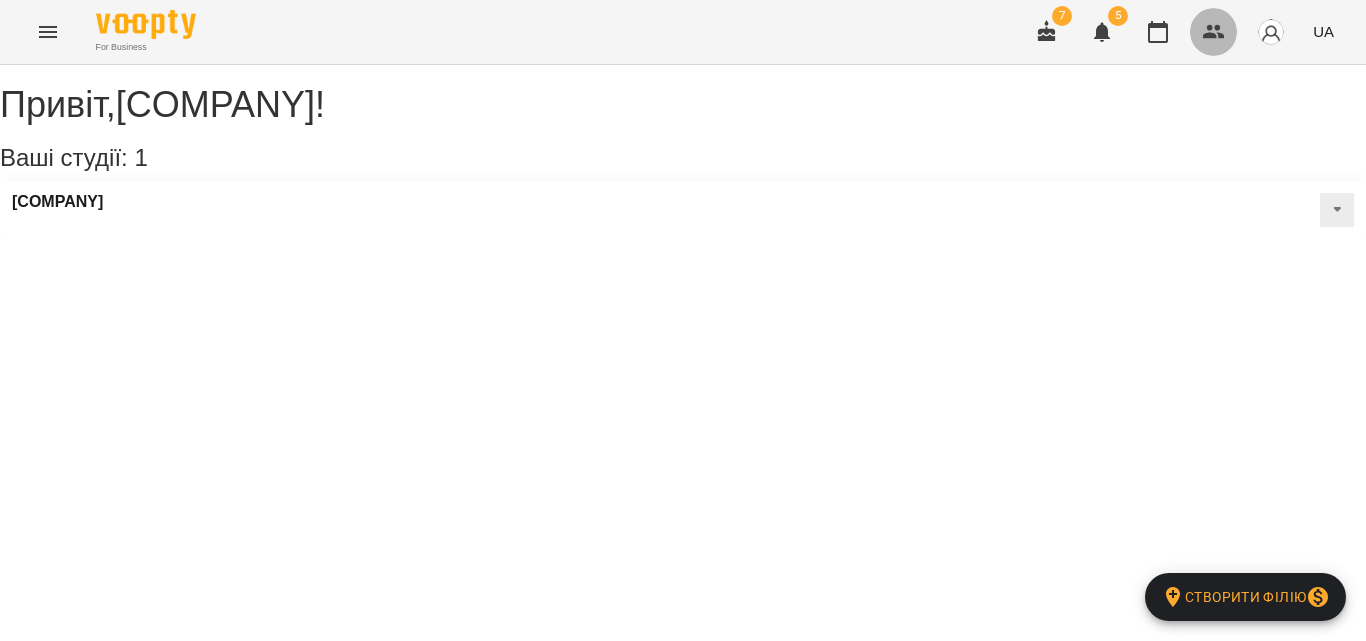 click at bounding box center (1214, 32) 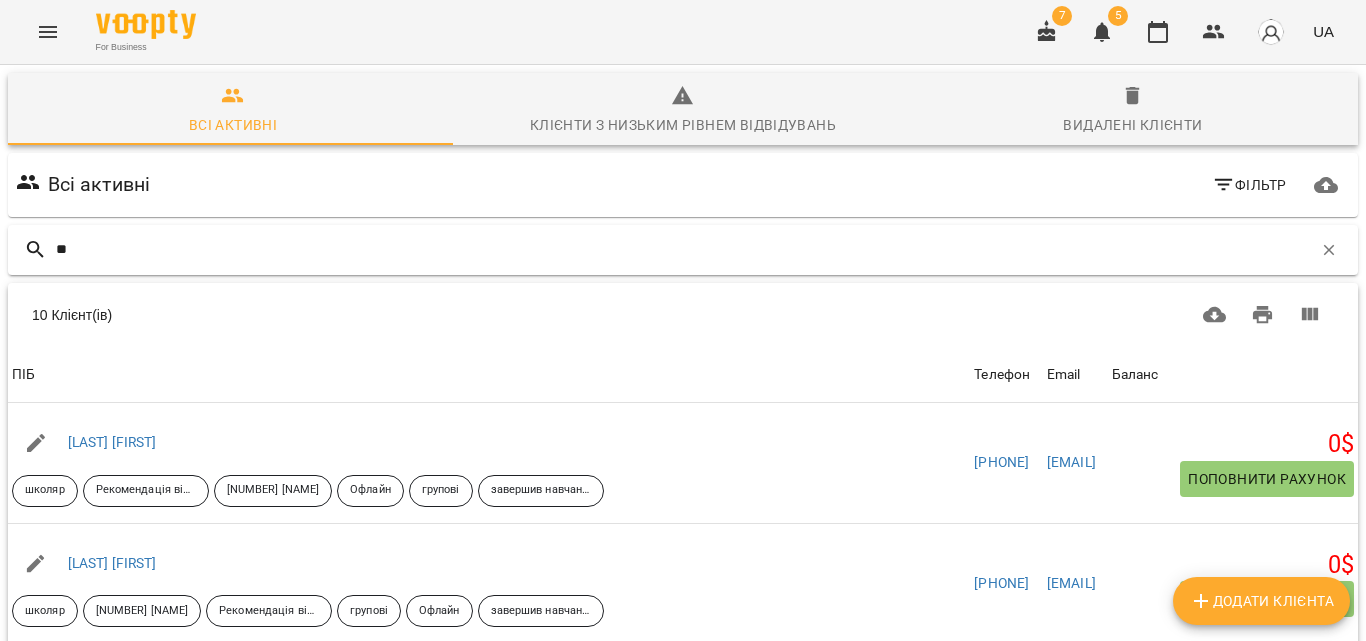 type on "*" 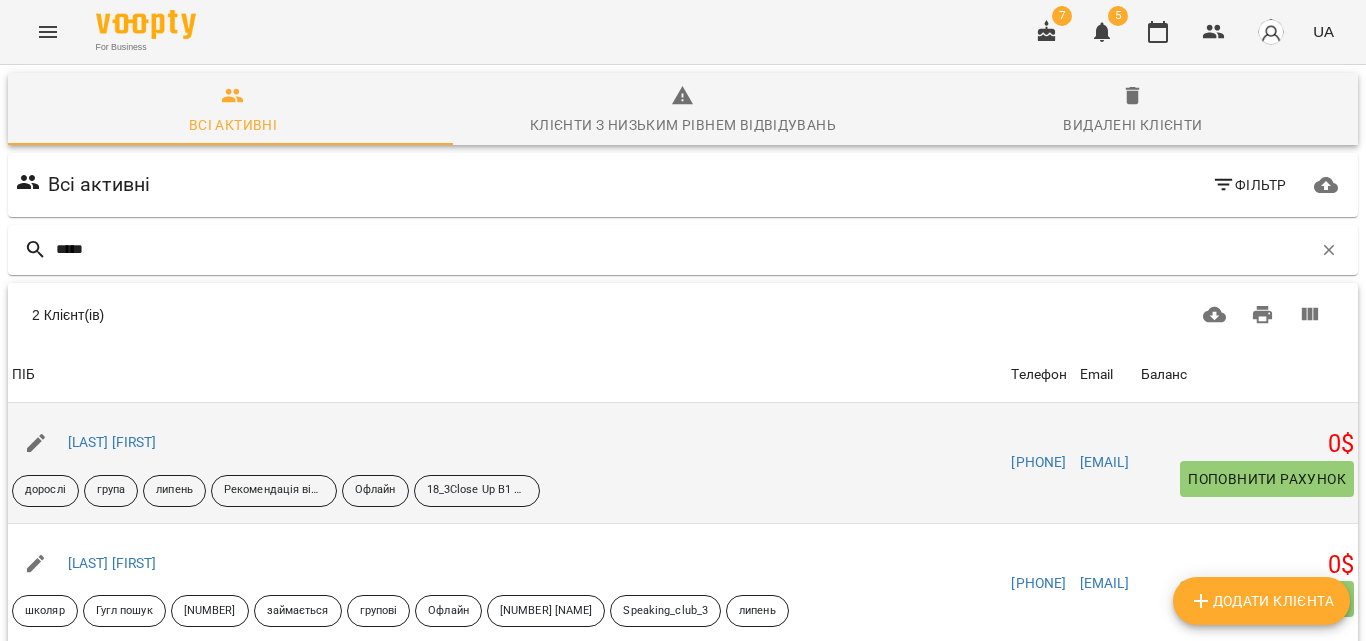 scroll, scrollTop: 59, scrollLeft: 0, axis: vertical 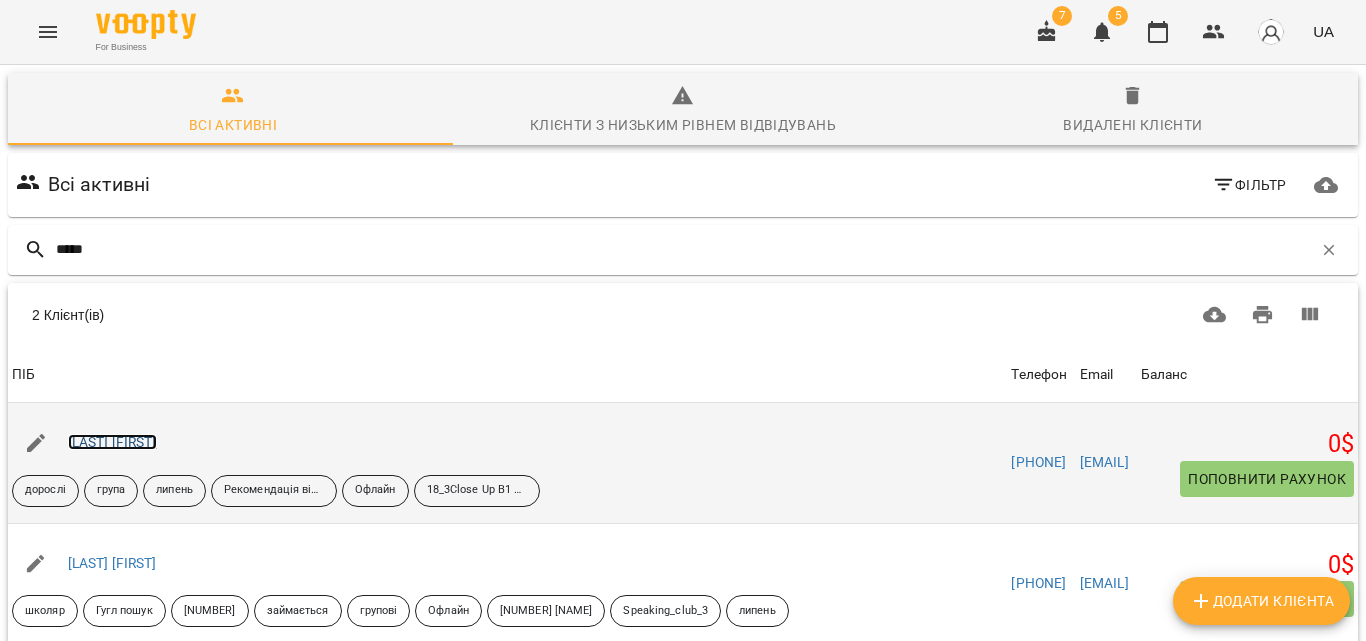 click on "[LAST] [FIRST]" at bounding box center (112, 442) 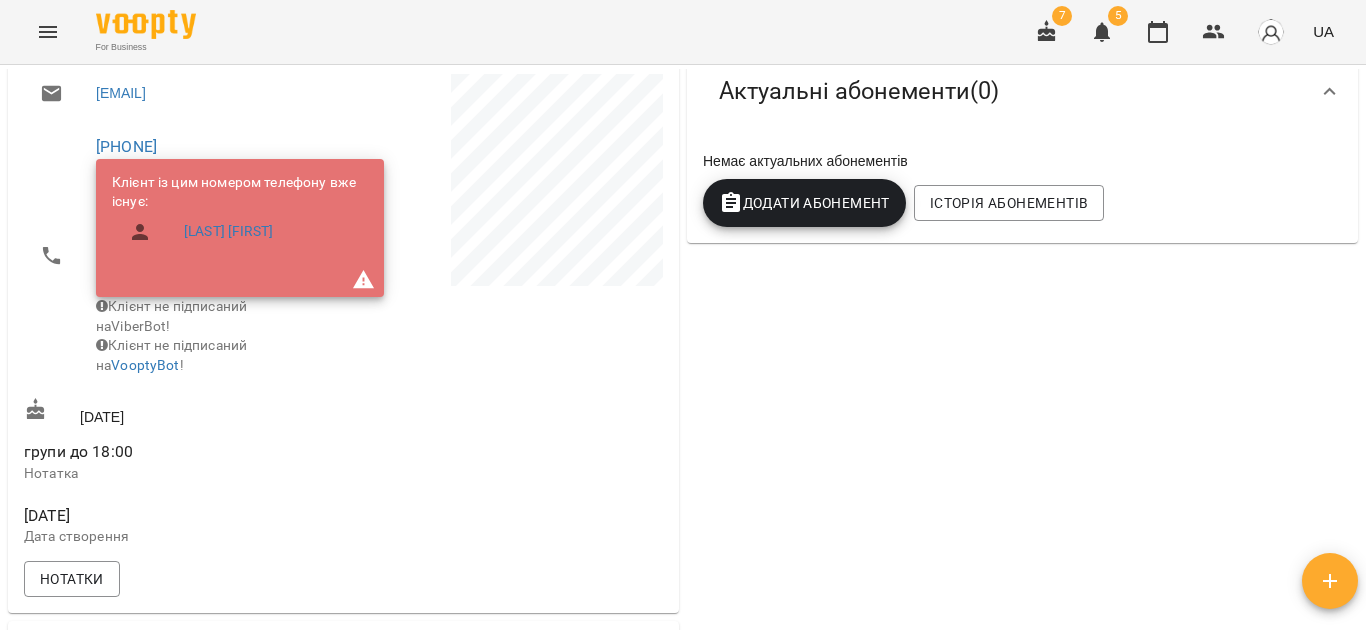 scroll, scrollTop: 359, scrollLeft: 0, axis: vertical 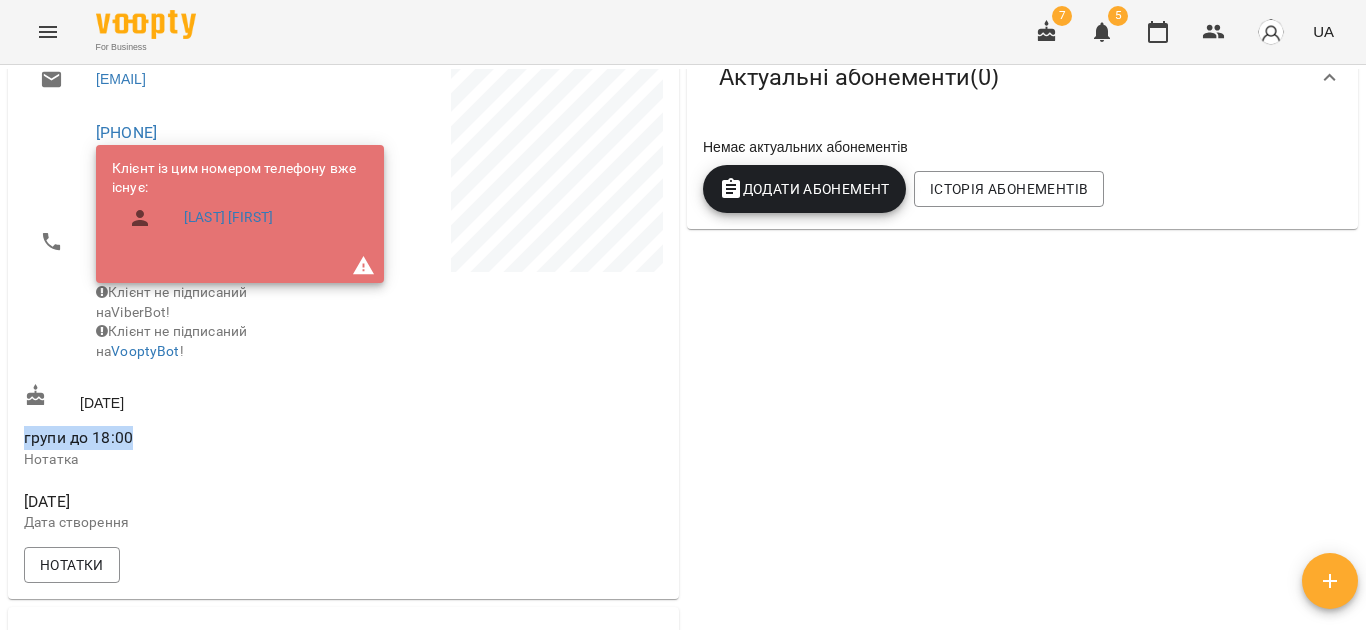 drag, startPoint x: 143, startPoint y: 470, endPoint x: 13, endPoint y: 471, distance: 130.00385 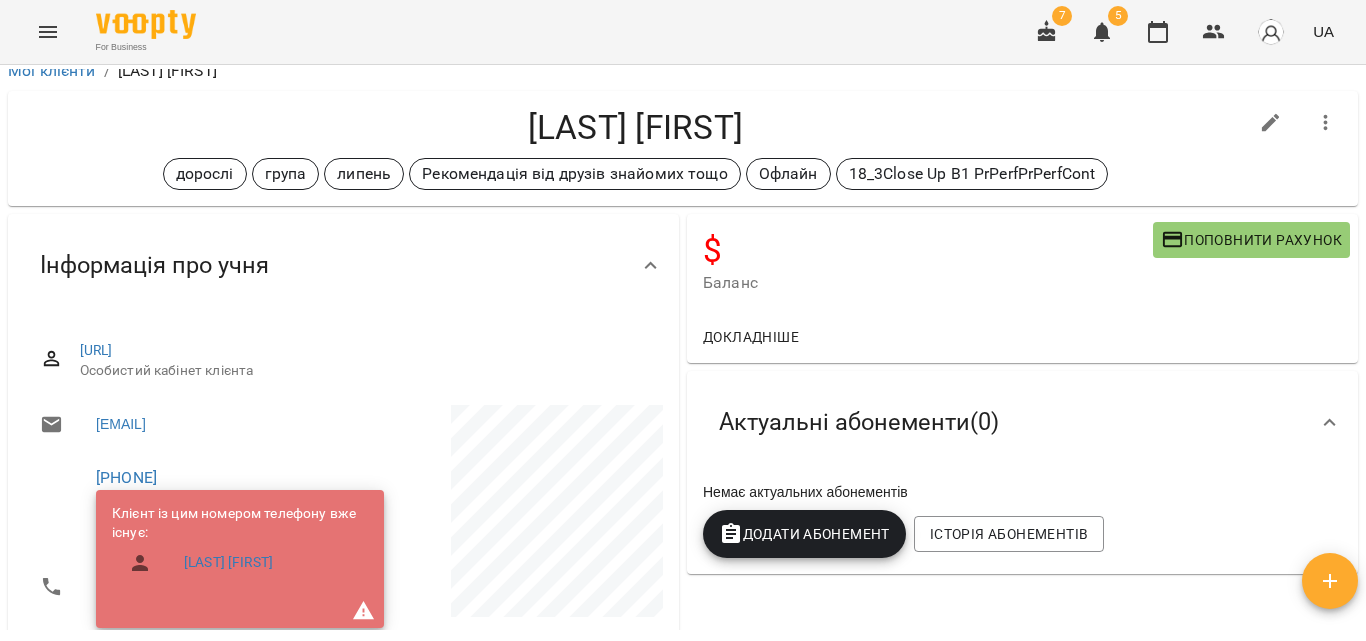 scroll, scrollTop: 0, scrollLeft: 0, axis: both 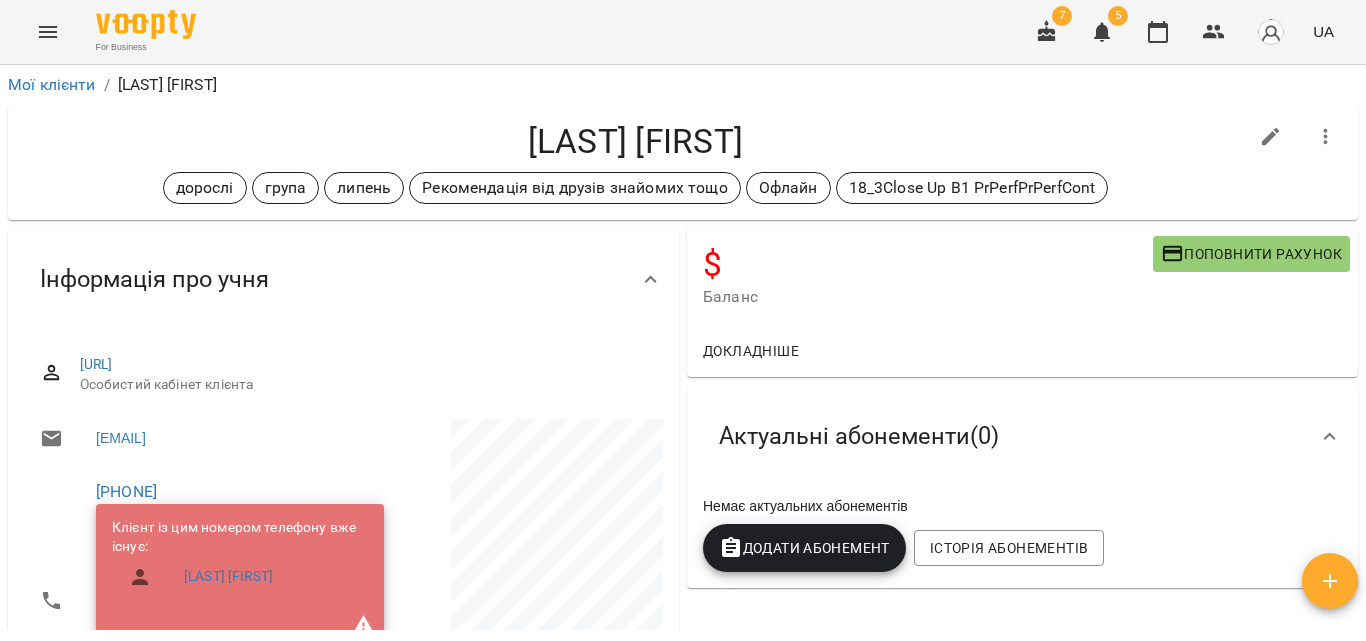 click 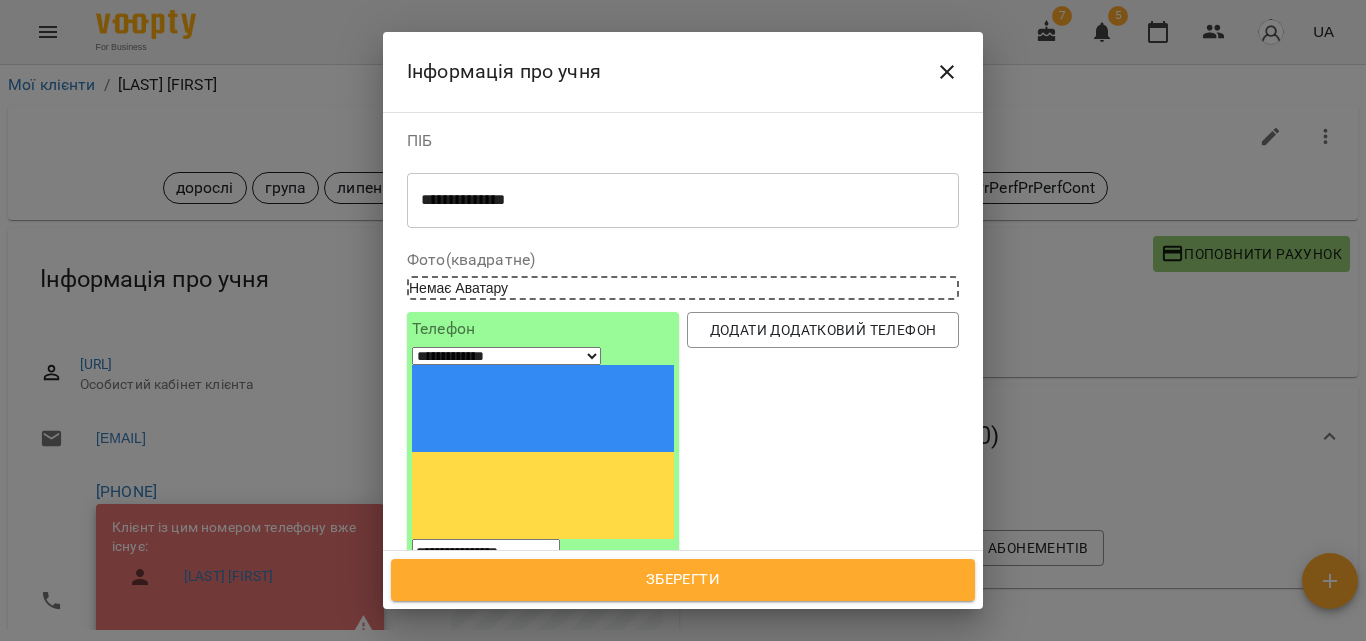 type 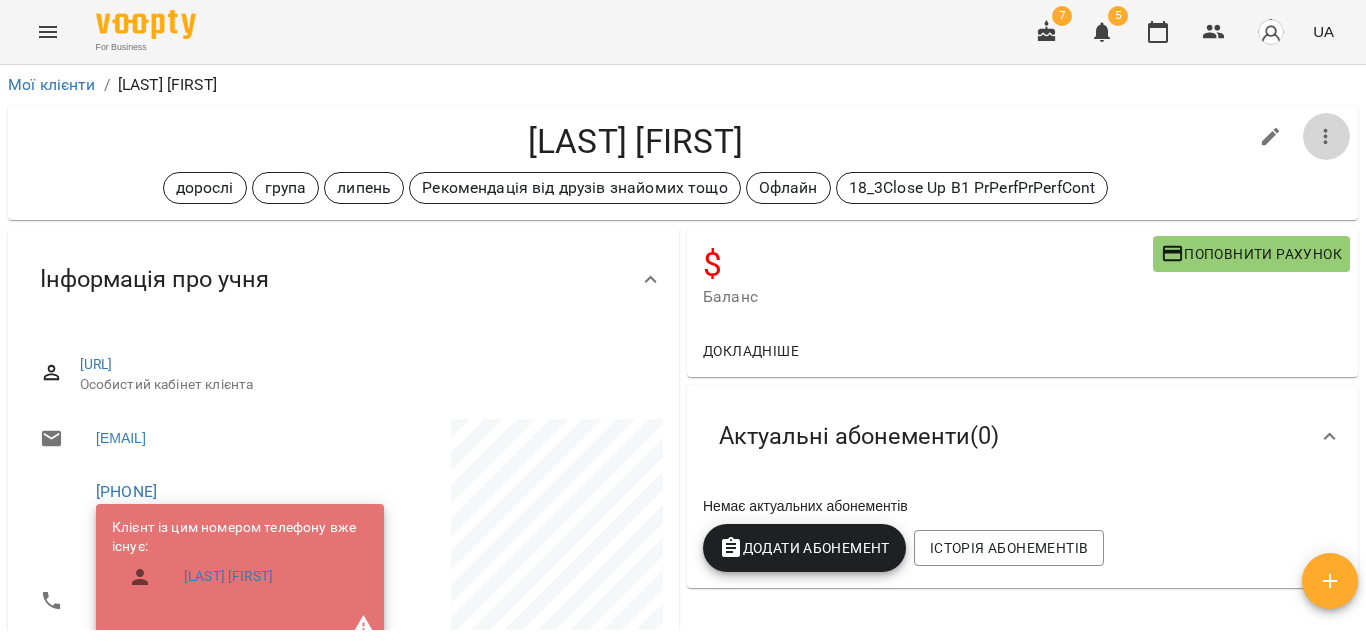 click 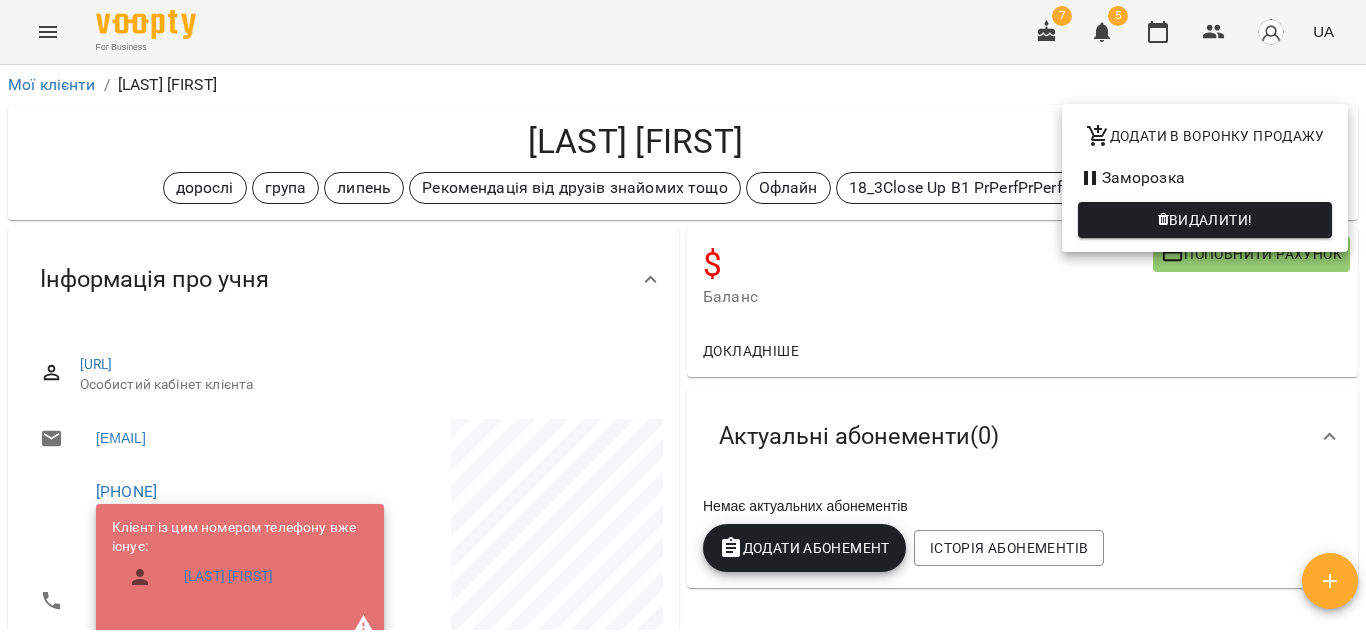 click on "Додати в воронку продажу" at bounding box center (1205, 136) 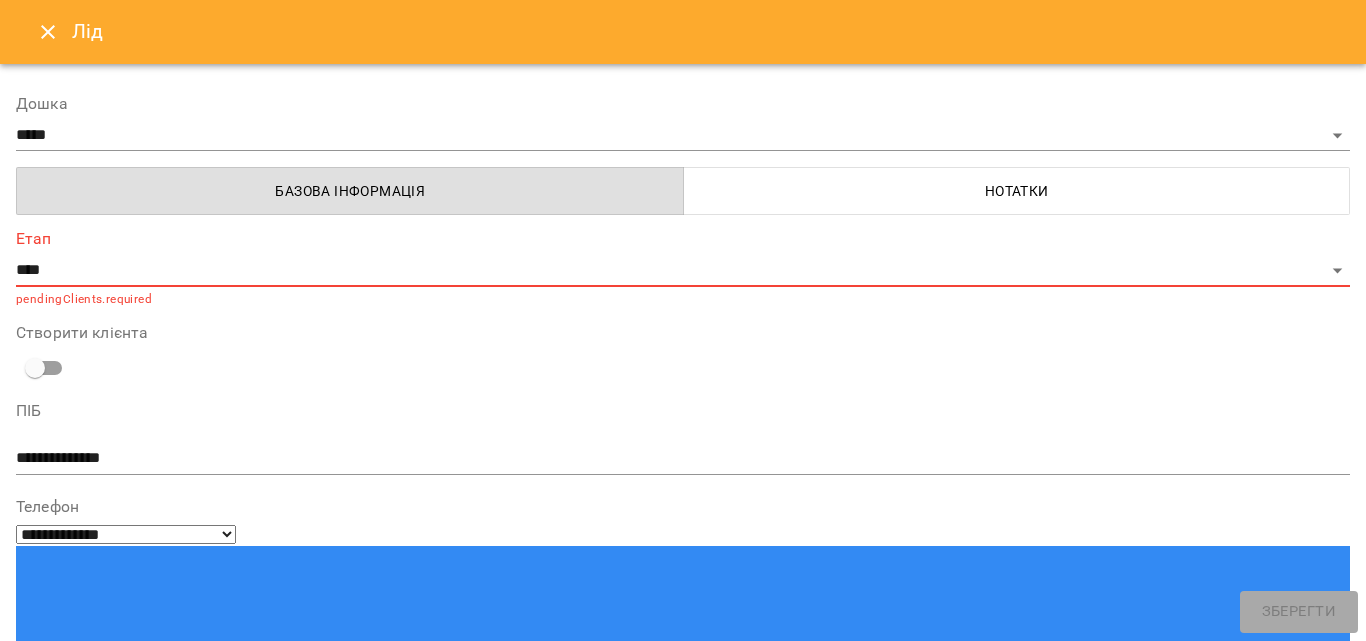 click on "**********" at bounding box center [683, 270] 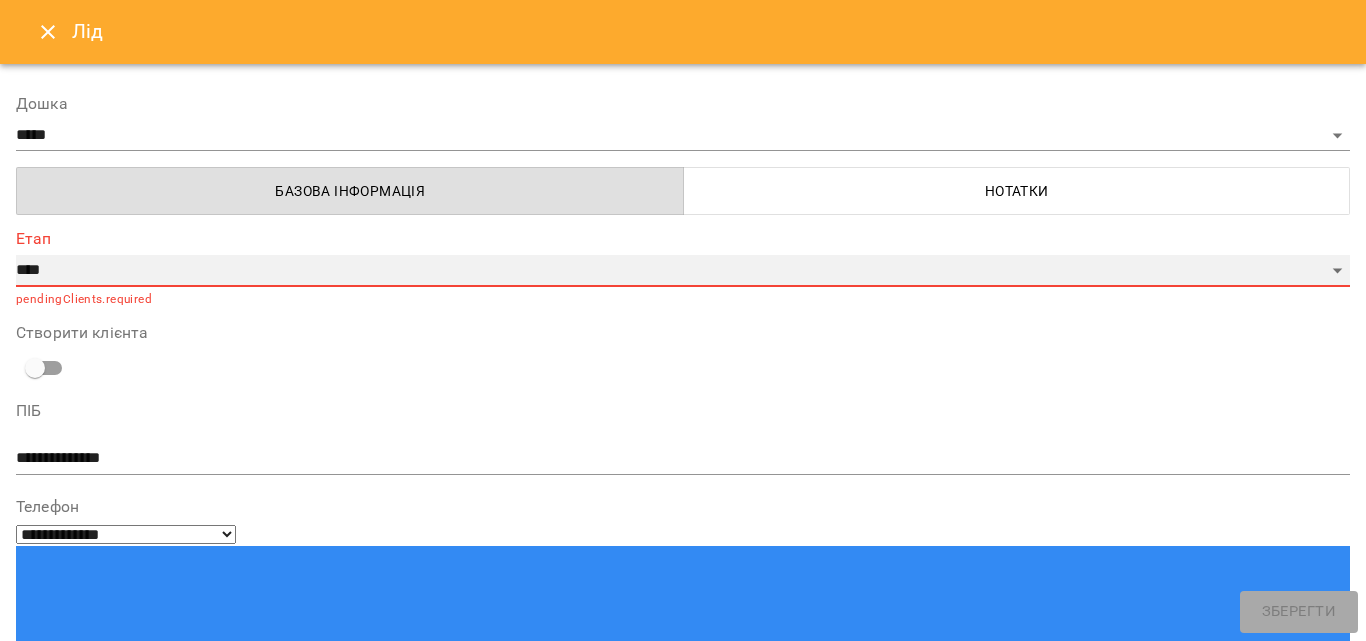 click on "**********" at bounding box center [683, 271] 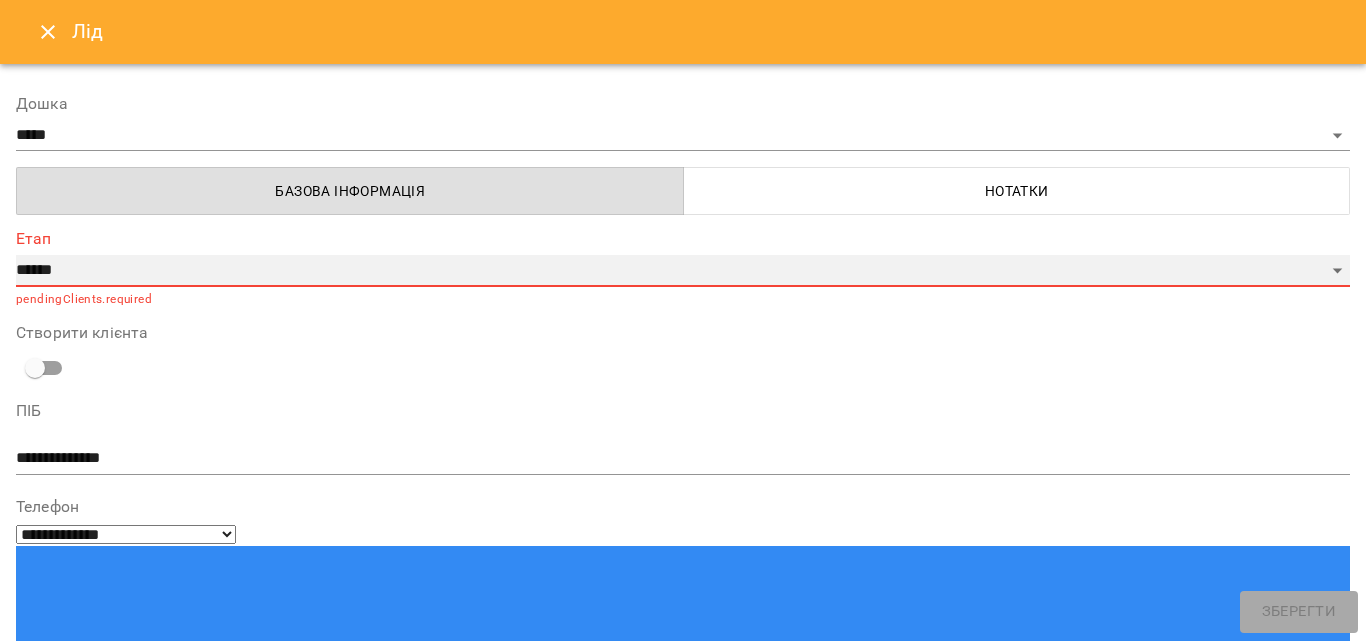 click on "**********" at bounding box center (683, 271) 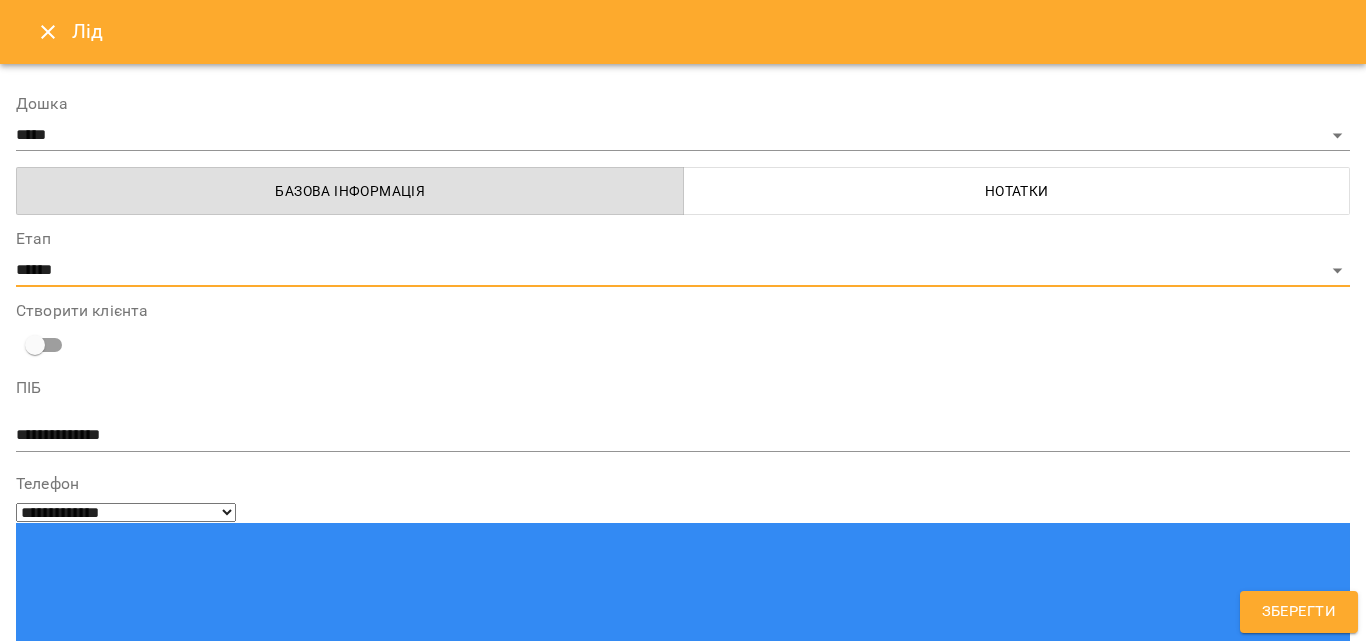 click on "Нотатки" at bounding box center (1017, 191) 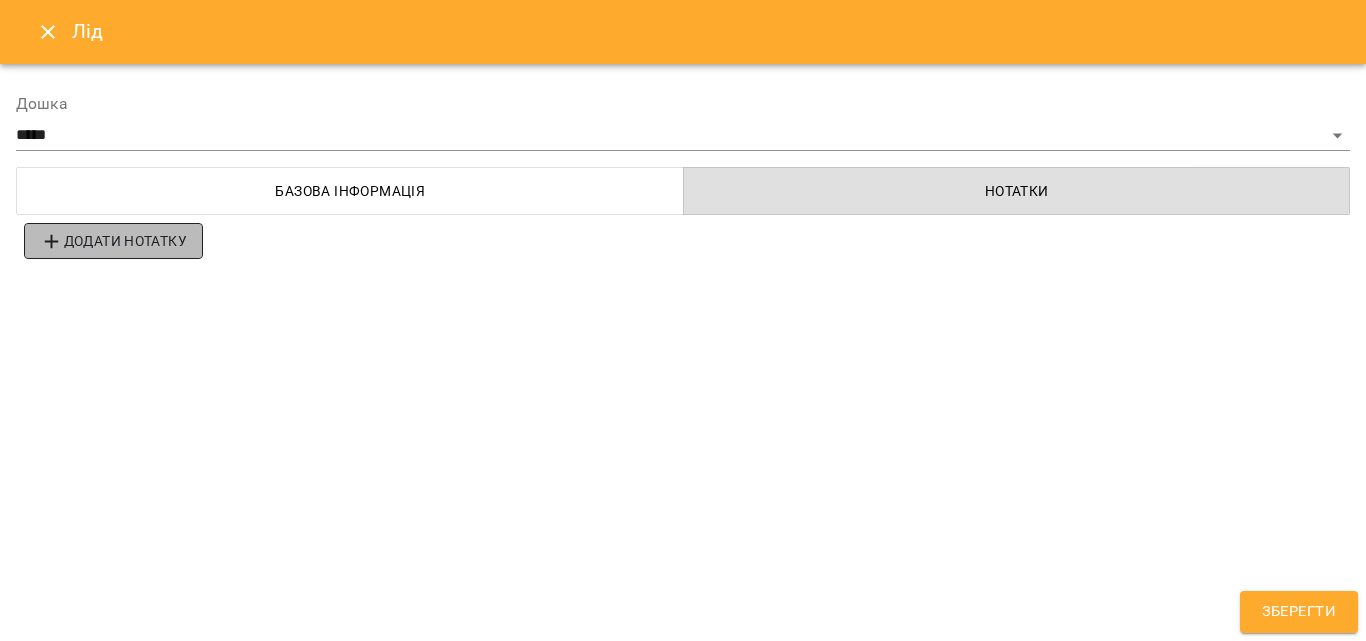 click on "Додати нотатку" at bounding box center (113, 241) 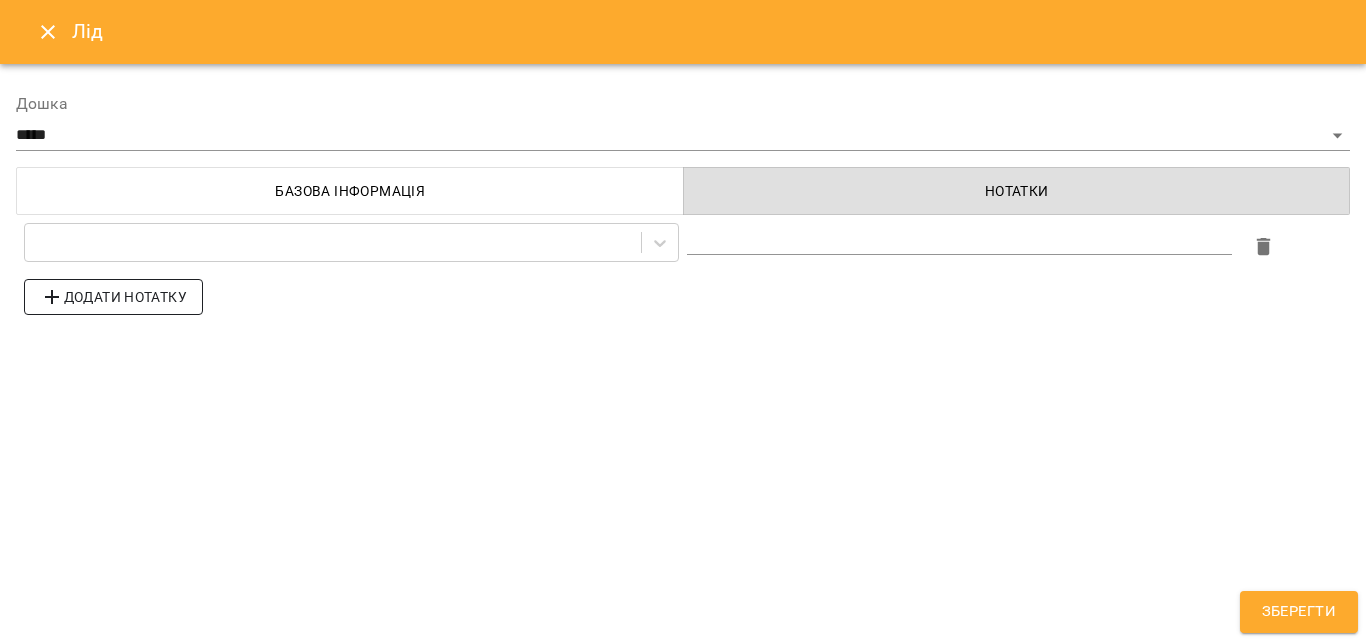 type 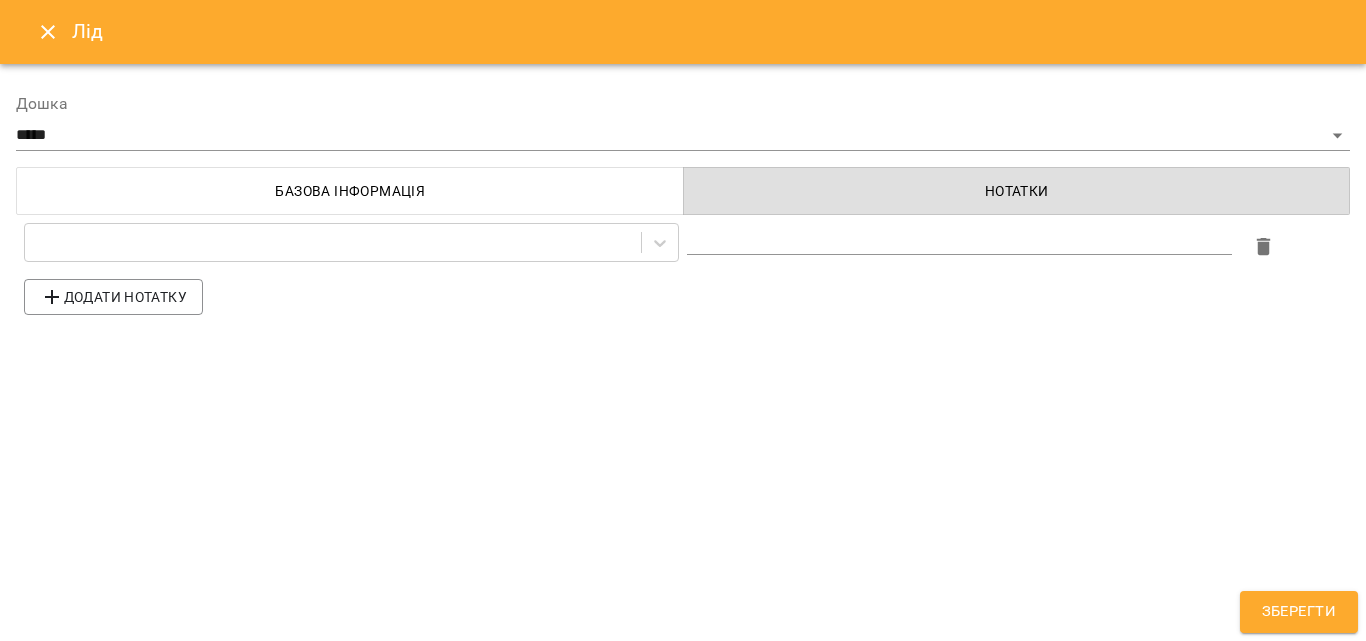 paste on "**********" 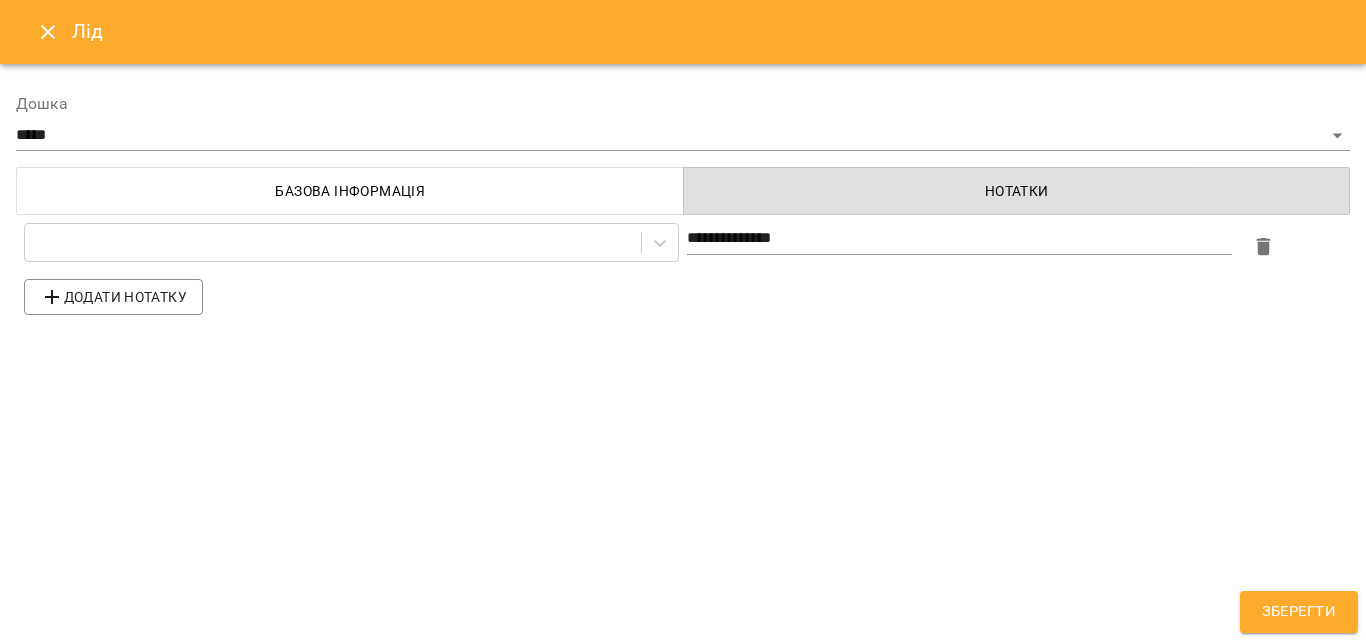 click on "**********" at bounding box center [959, 238] 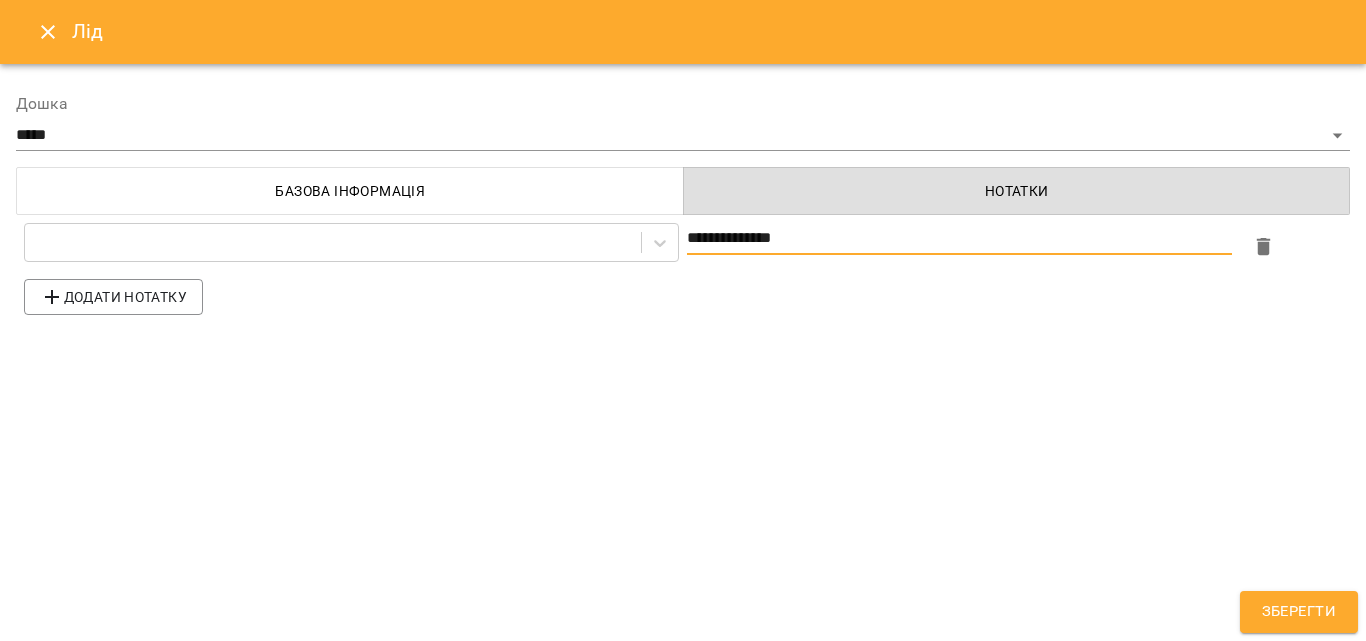 type on "**********" 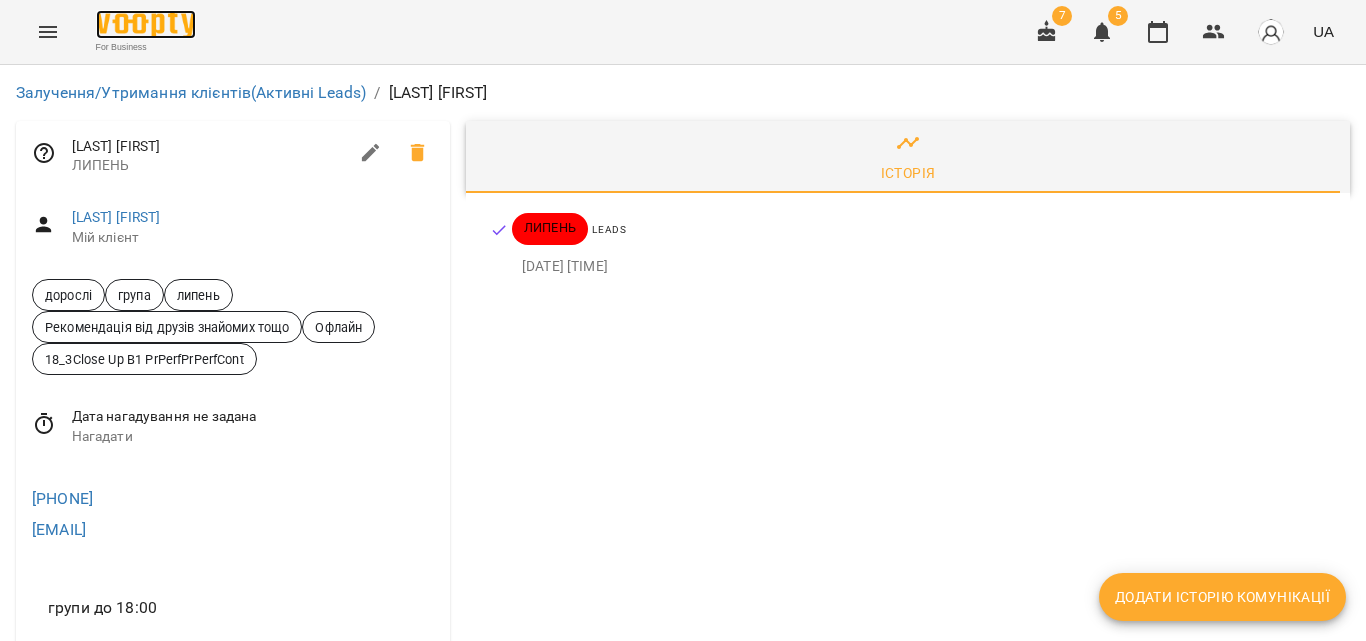 click at bounding box center [146, 24] 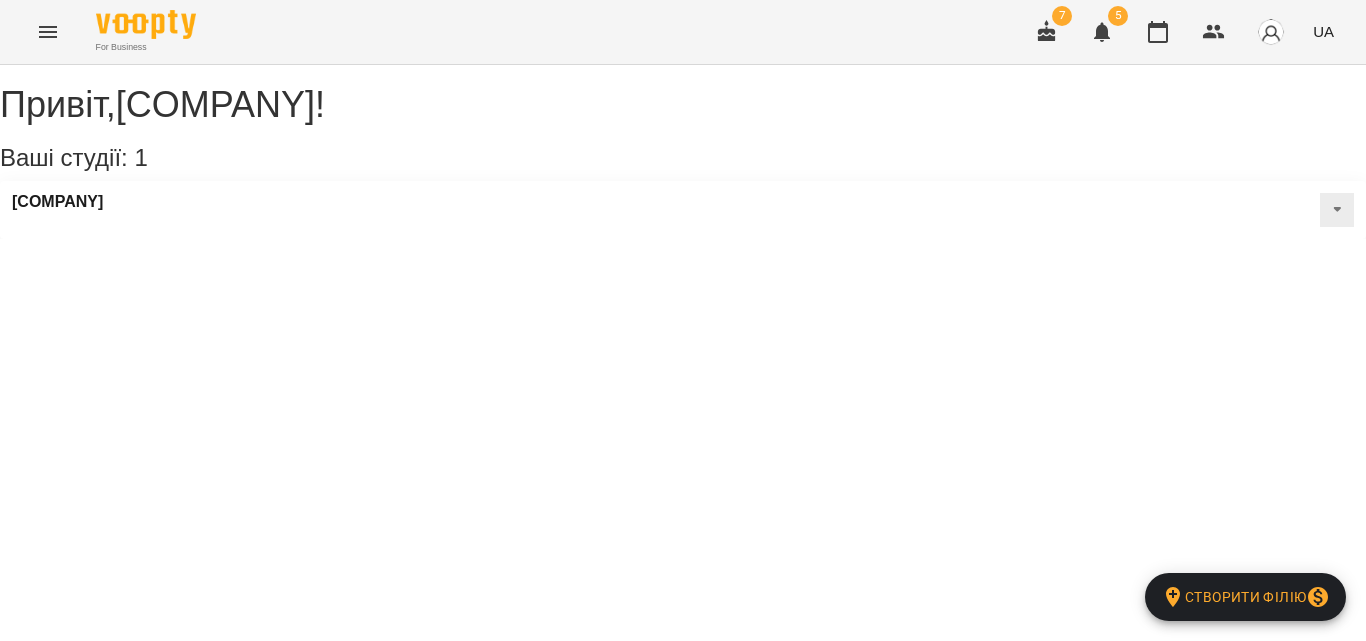 click 